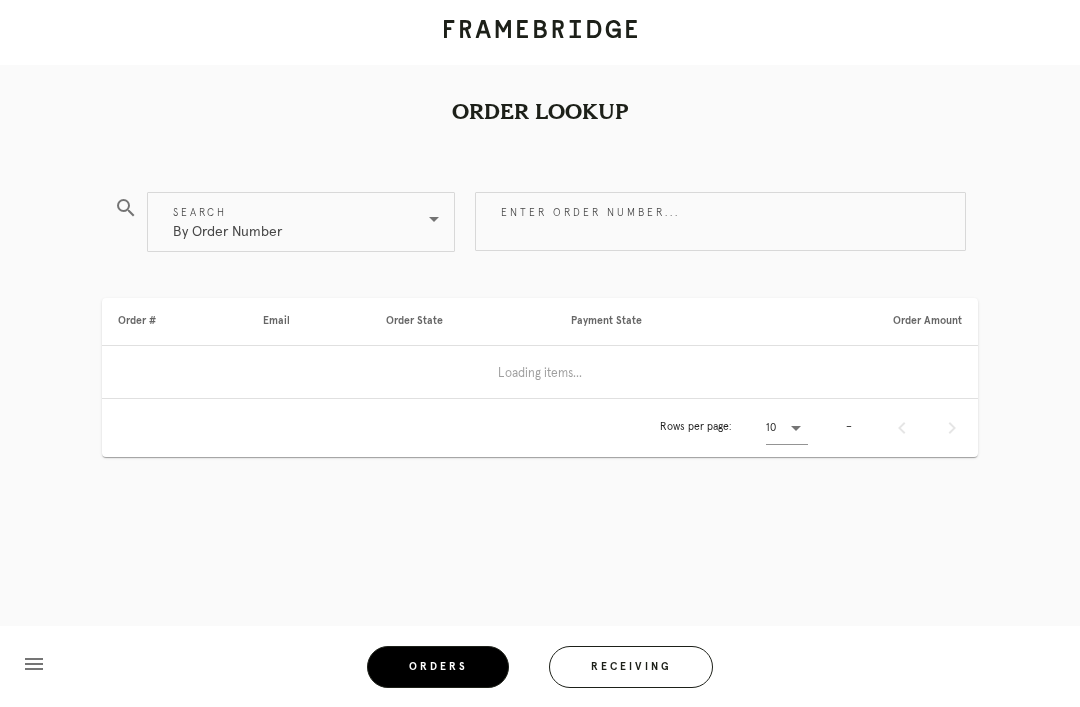 scroll, scrollTop: 0, scrollLeft: 0, axis: both 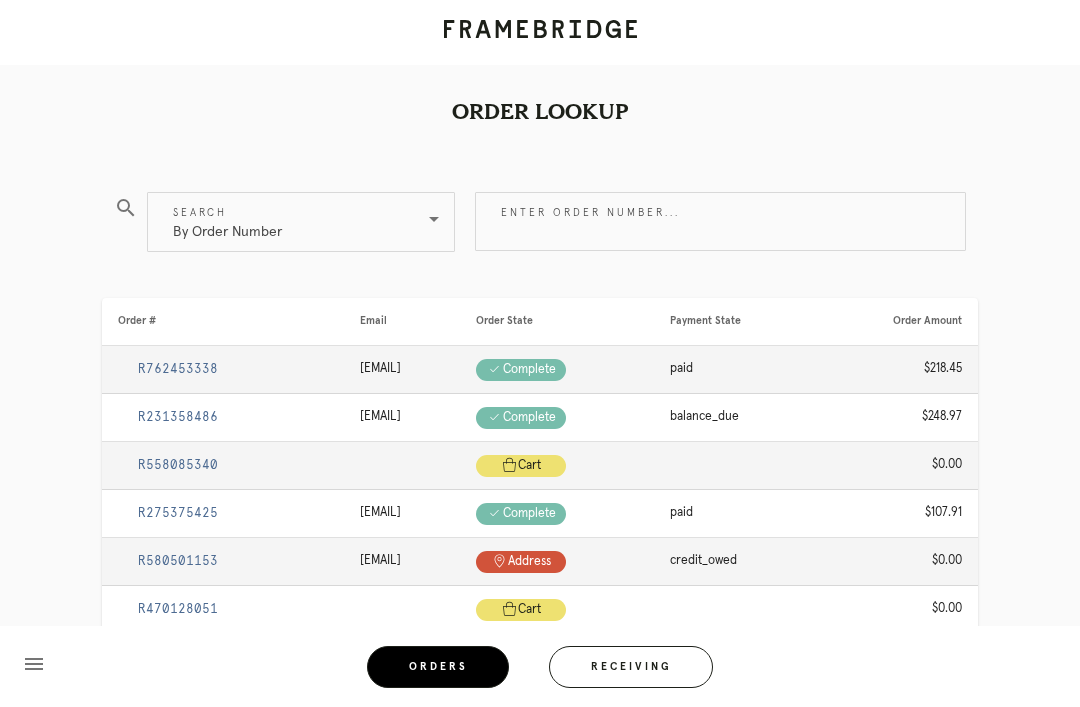 click on "Receiving" at bounding box center [631, 667] 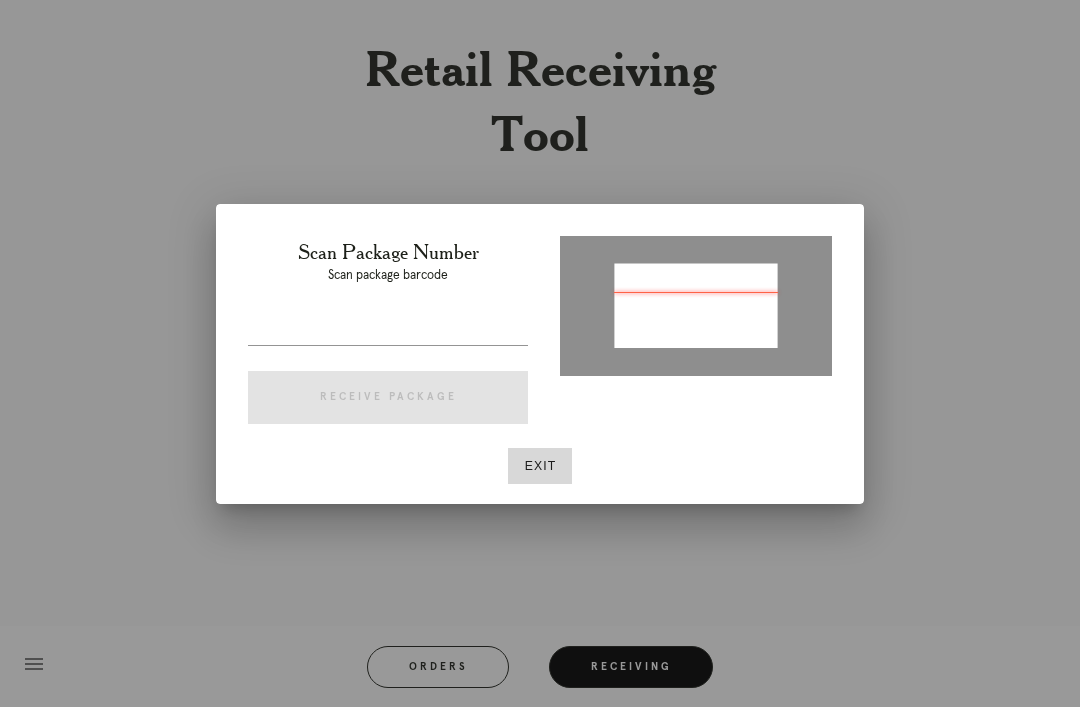 type on "P848341592125697" 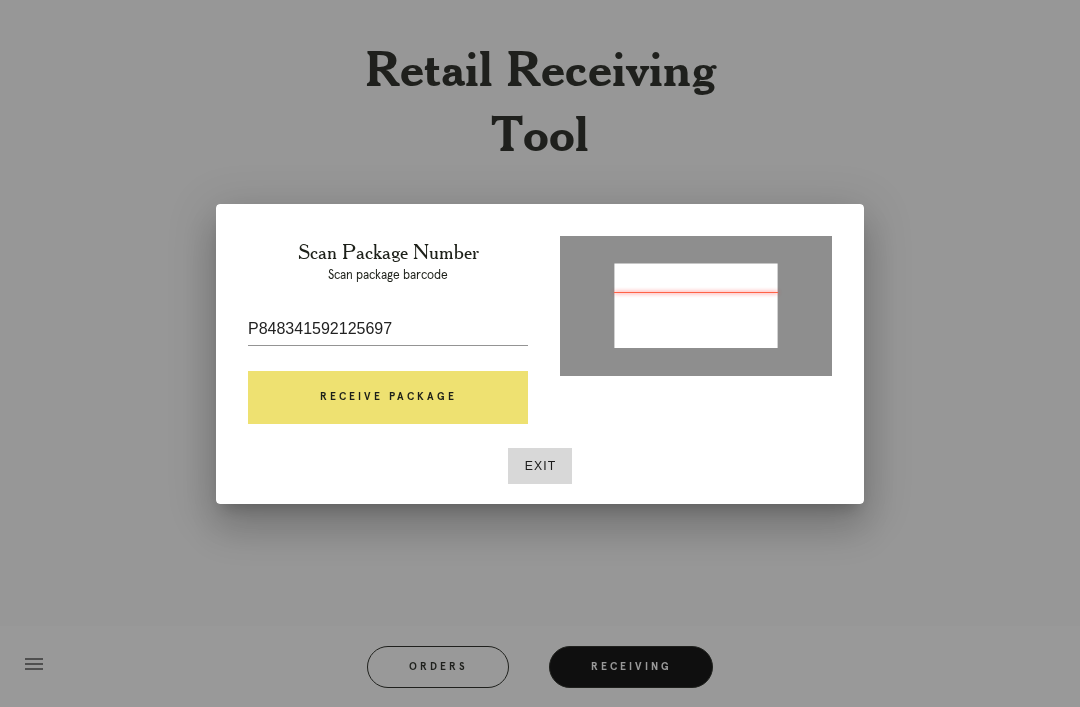 click on "Receive Package" at bounding box center [388, 398] 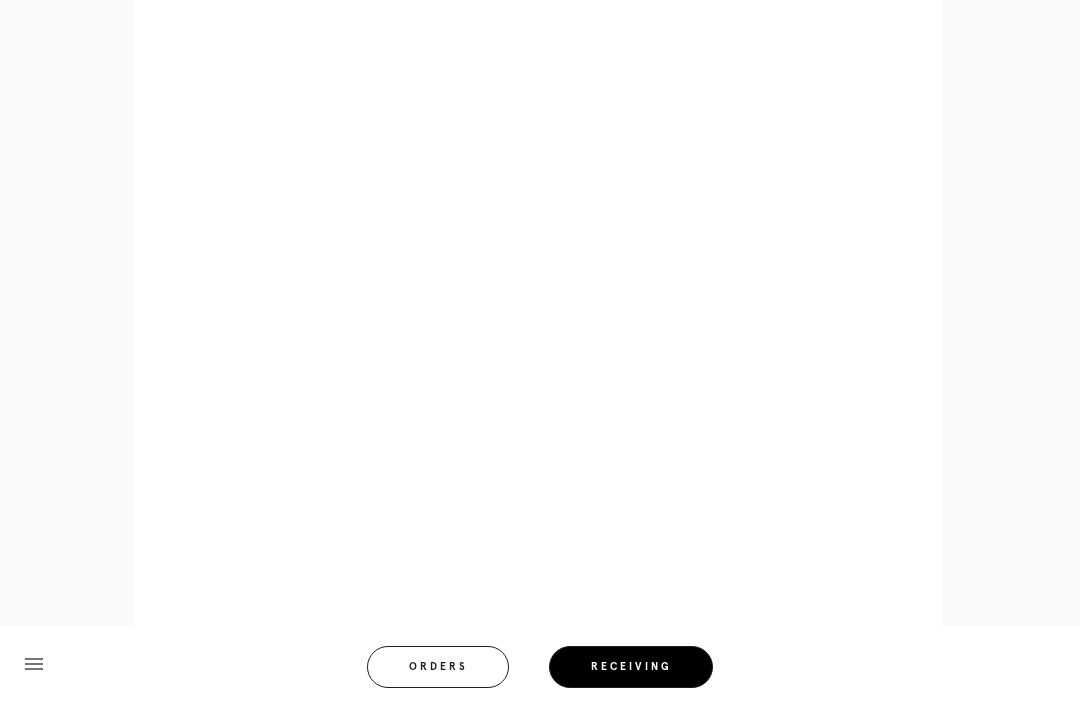 scroll, scrollTop: 944, scrollLeft: 0, axis: vertical 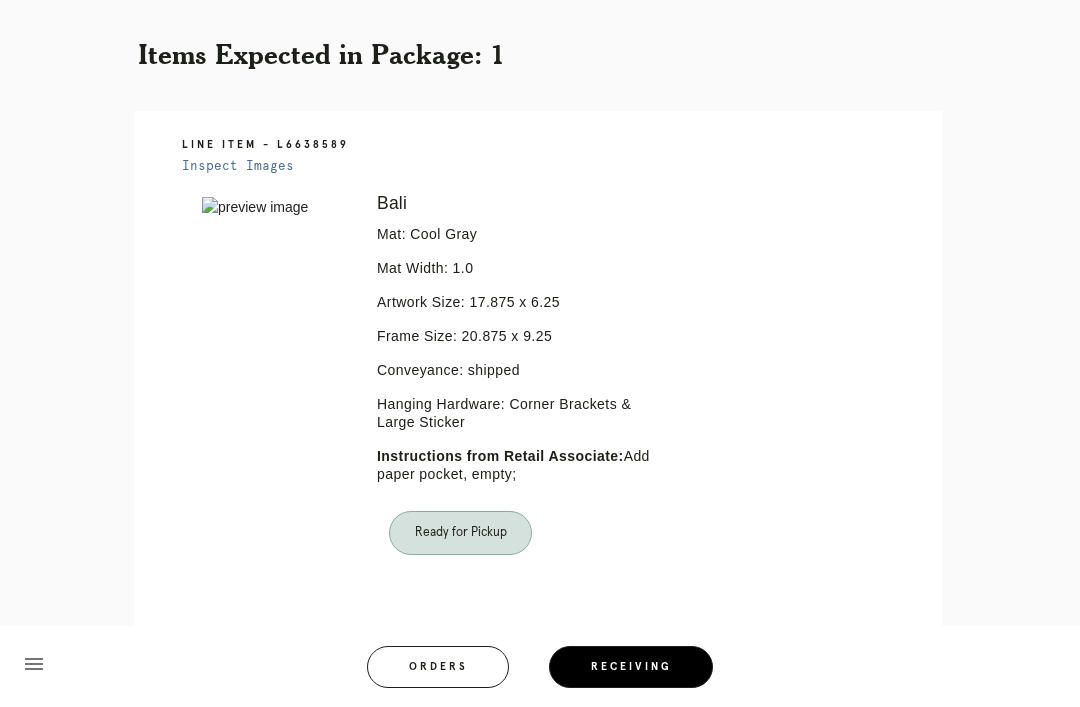 click on "Orders" at bounding box center (438, 667) 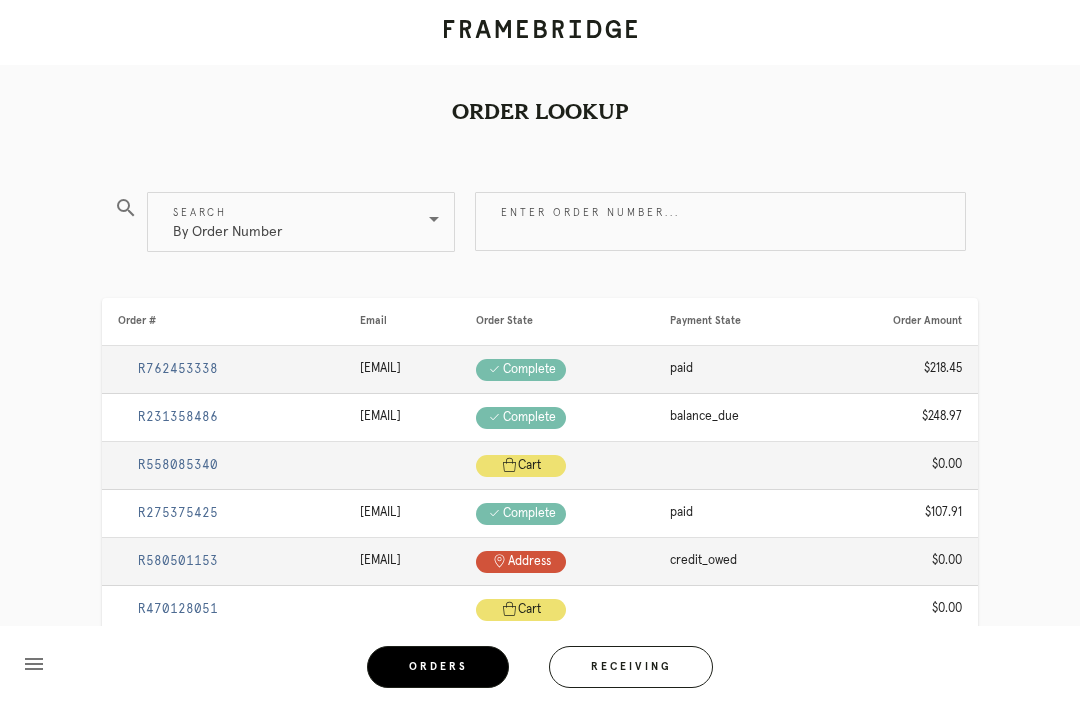 click on "Receiving" at bounding box center [631, 667] 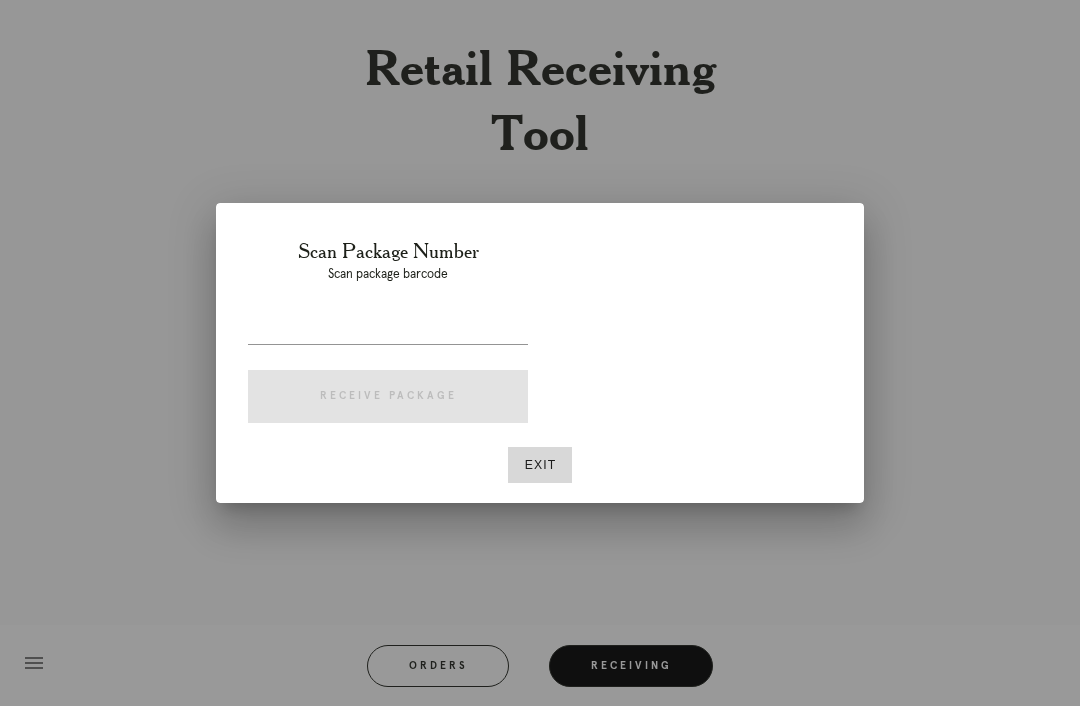 scroll, scrollTop: 64, scrollLeft: 0, axis: vertical 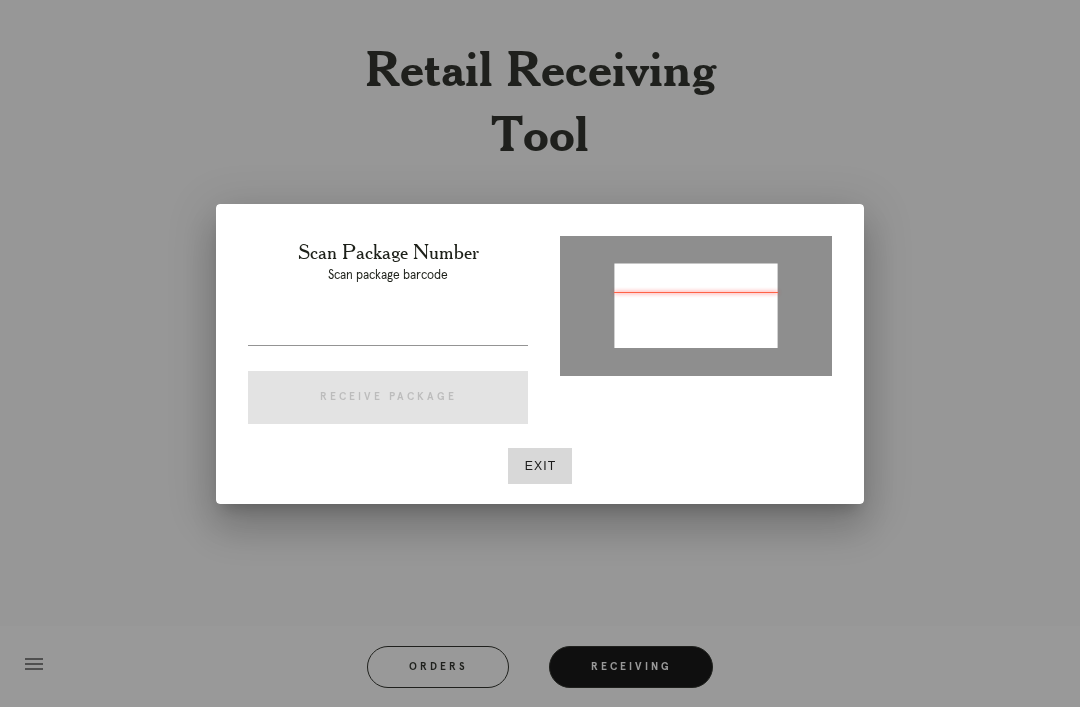 type on "P766594424326117" 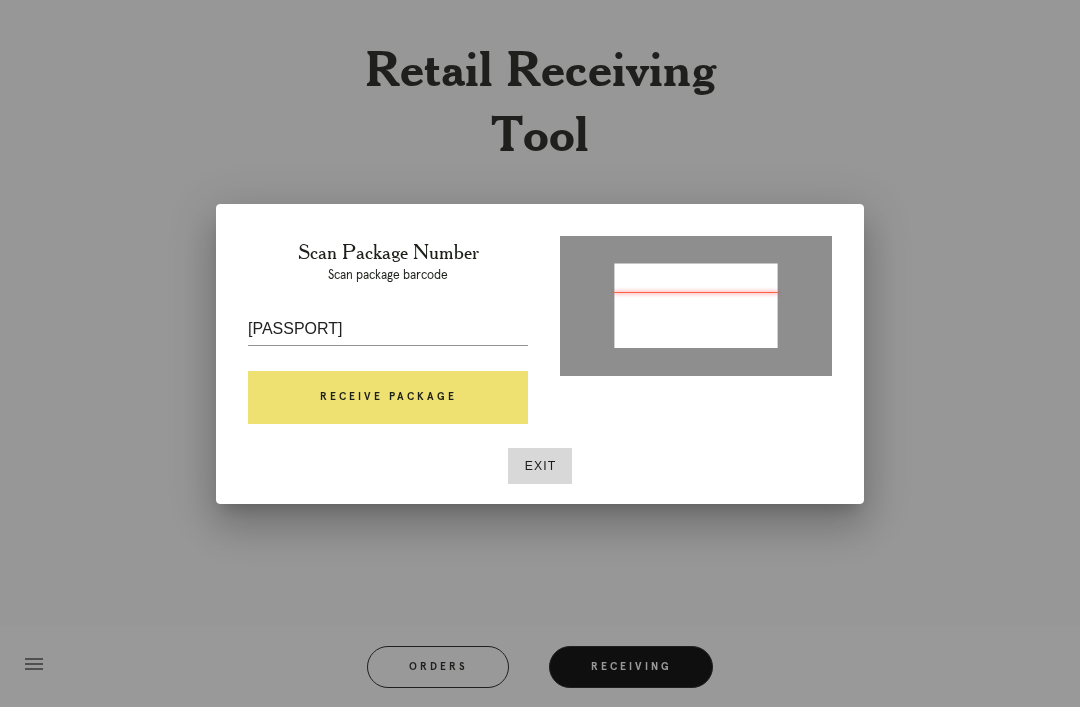 click at bounding box center [388, 360] 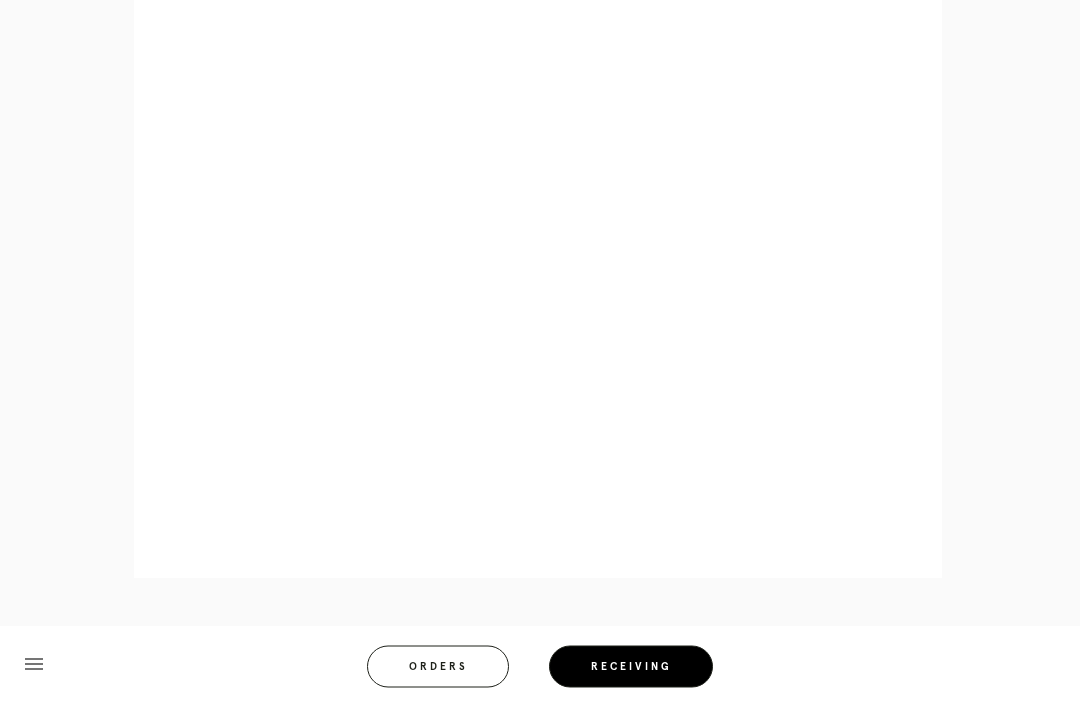 scroll, scrollTop: 944, scrollLeft: 0, axis: vertical 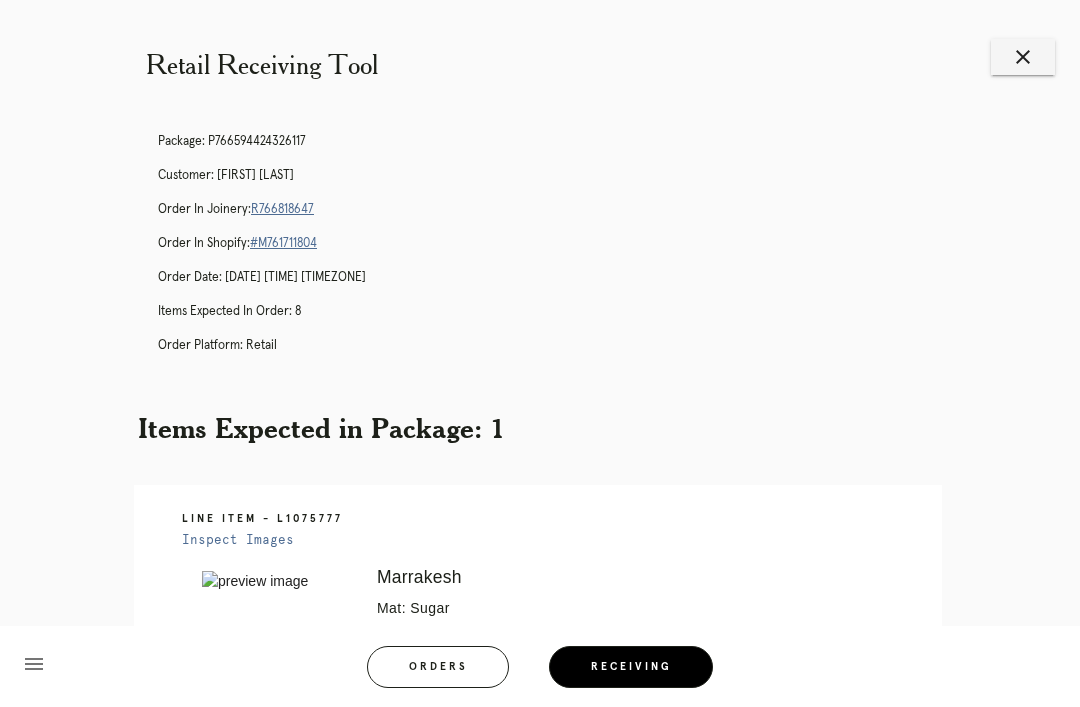 click on "Package: P766594424326117   Customer: Stafford Meyer
Order in Joinery:
R766818647
Order in Shopify:
#M761711804
Order Date:
06/11/2025  9:49 AM EDT
Items Expected in Order: 8   Order Platform: retail" at bounding box center (560, 252) 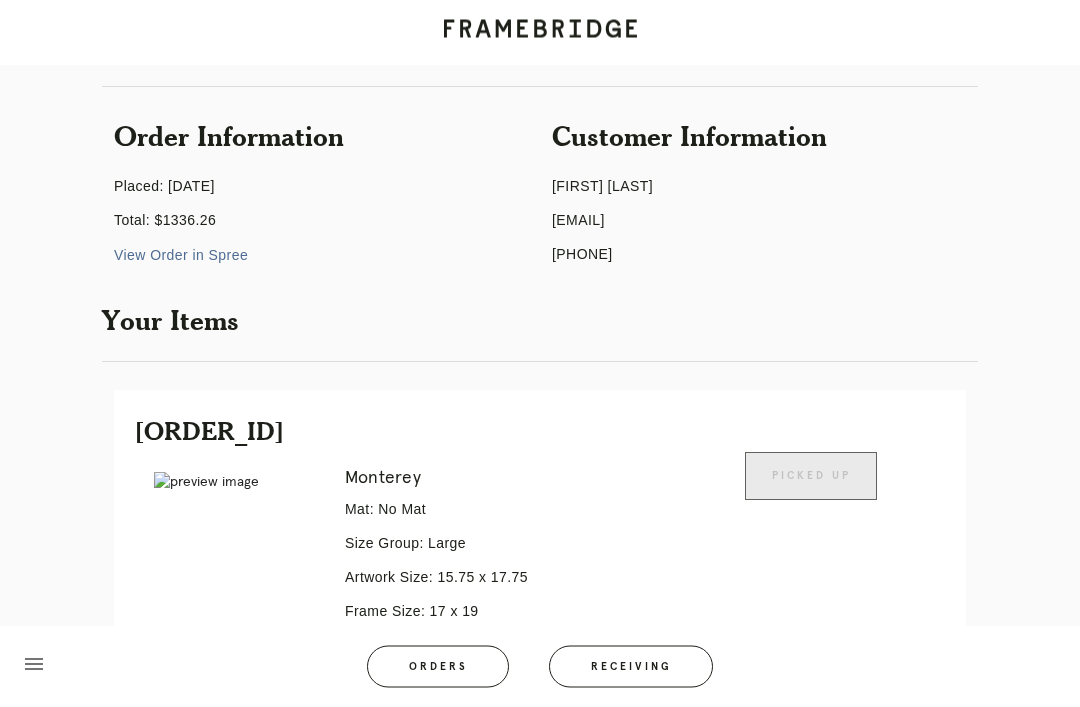 scroll, scrollTop: 141, scrollLeft: 0, axis: vertical 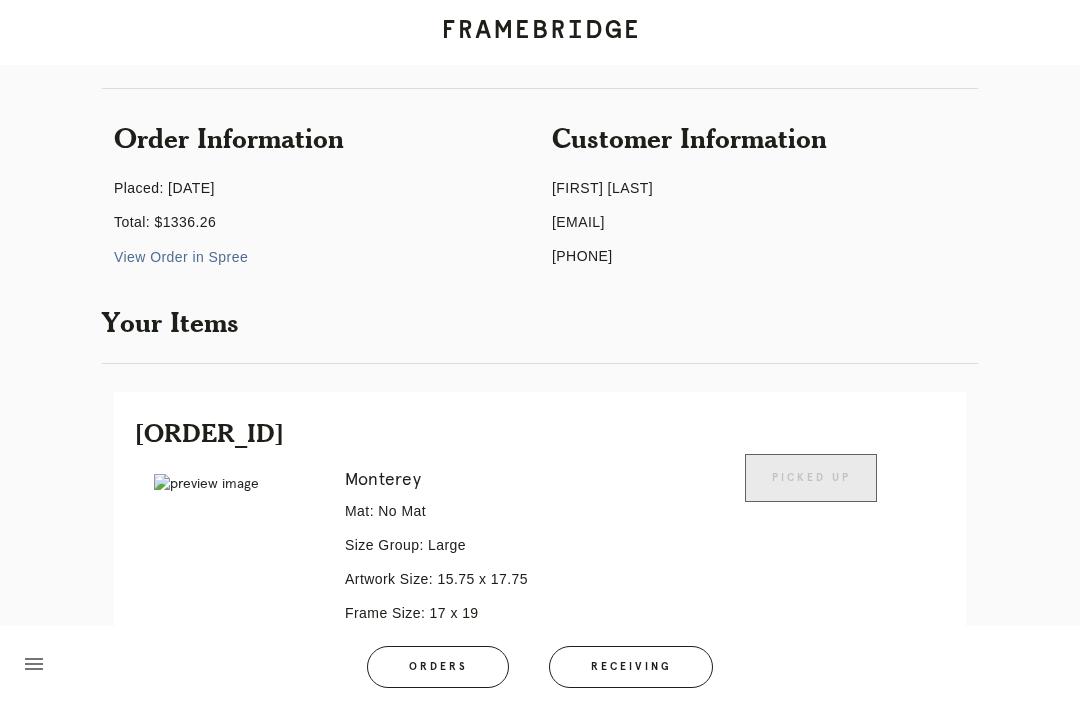 click on "Receiving" at bounding box center [631, 667] 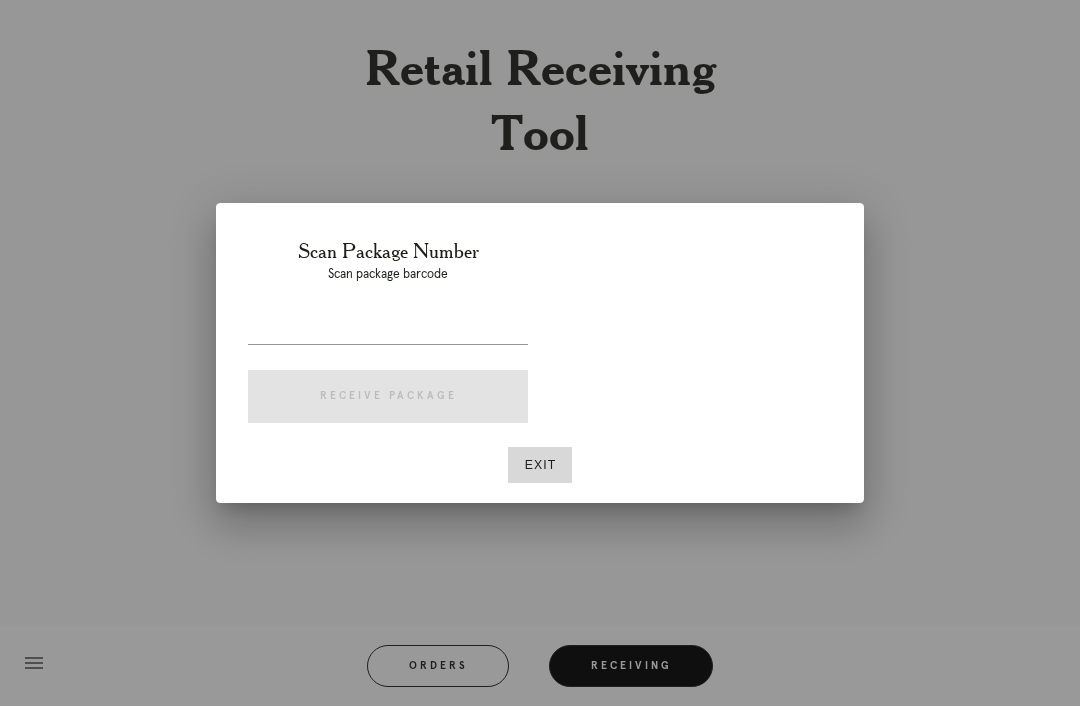 scroll, scrollTop: 64, scrollLeft: 0, axis: vertical 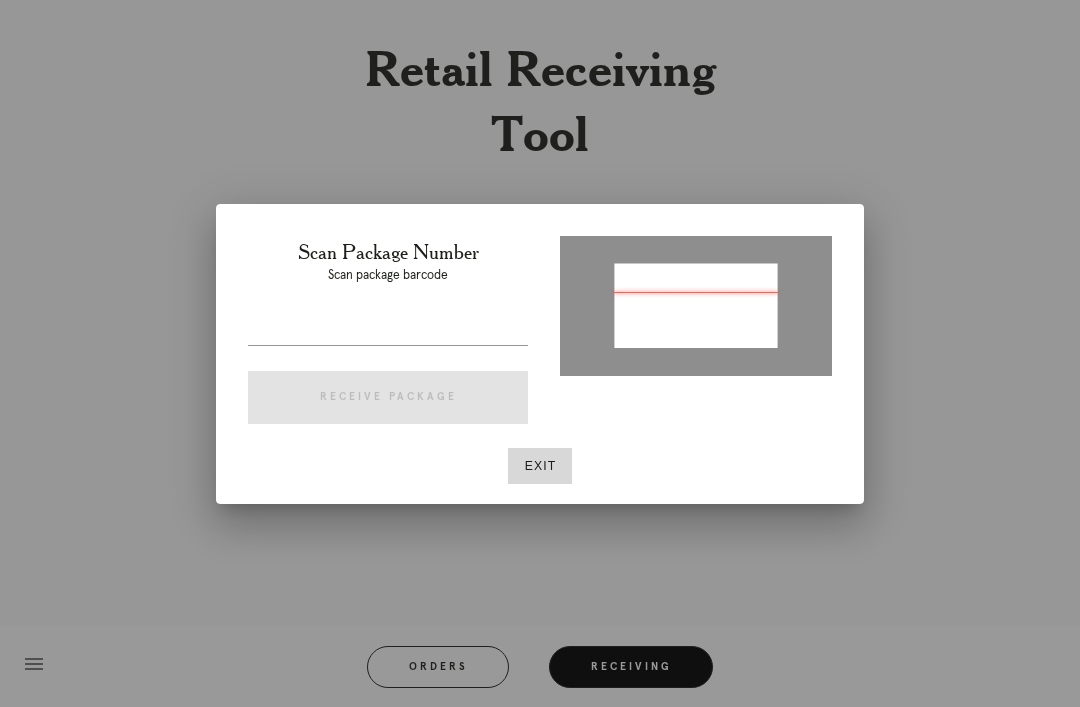 type on "[PACKAGE_ID]" 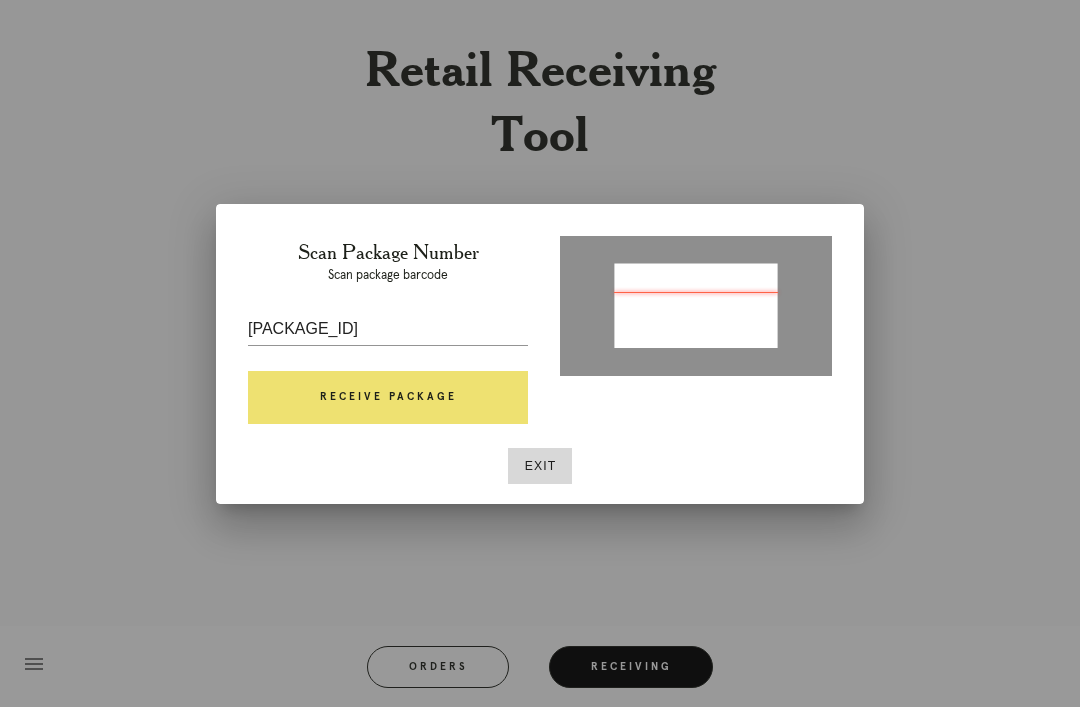 click on "Receive Package" at bounding box center [388, 398] 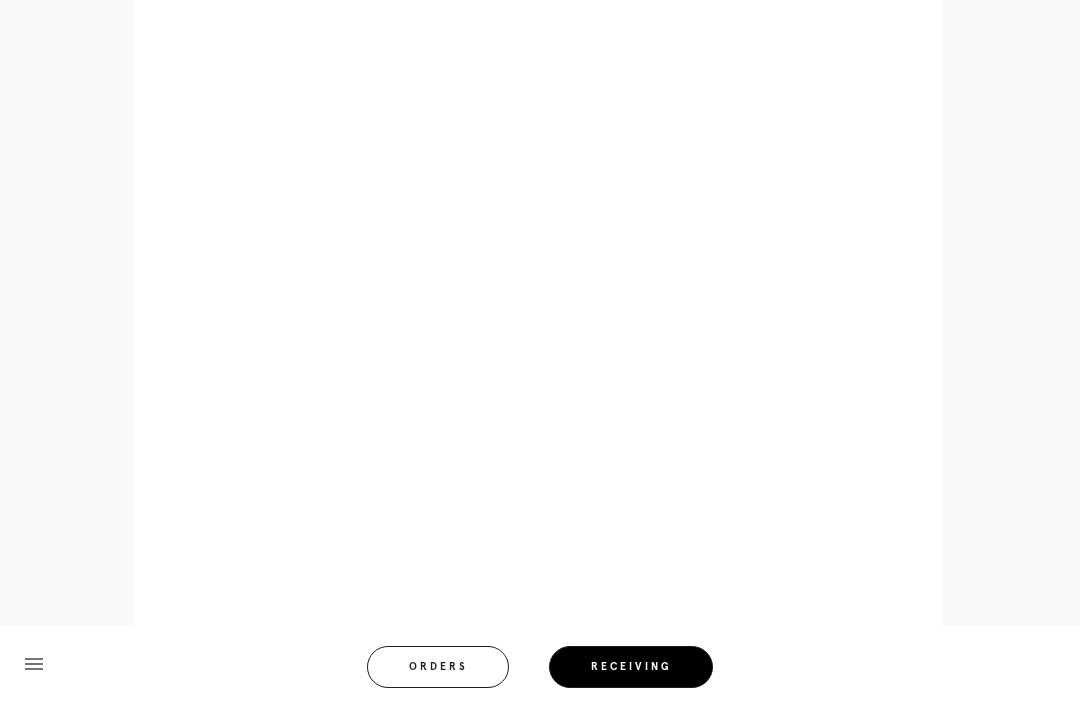 scroll, scrollTop: 910, scrollLeft: 0, axis: vertical 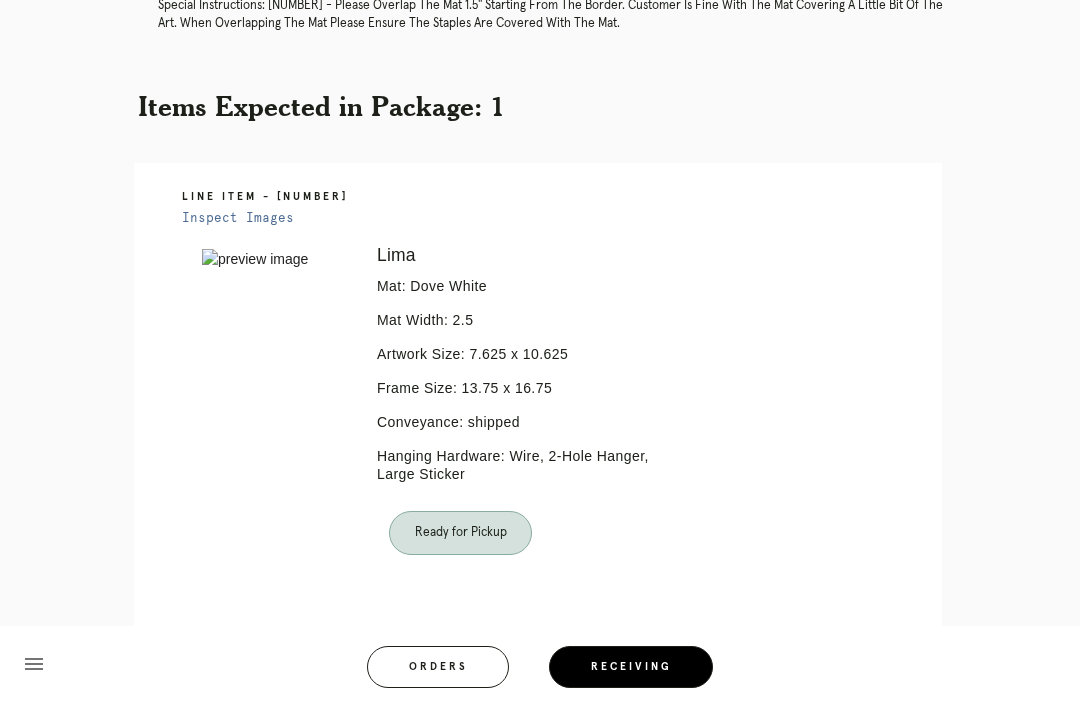 click on "Orders" at bounding box center (438, 667) 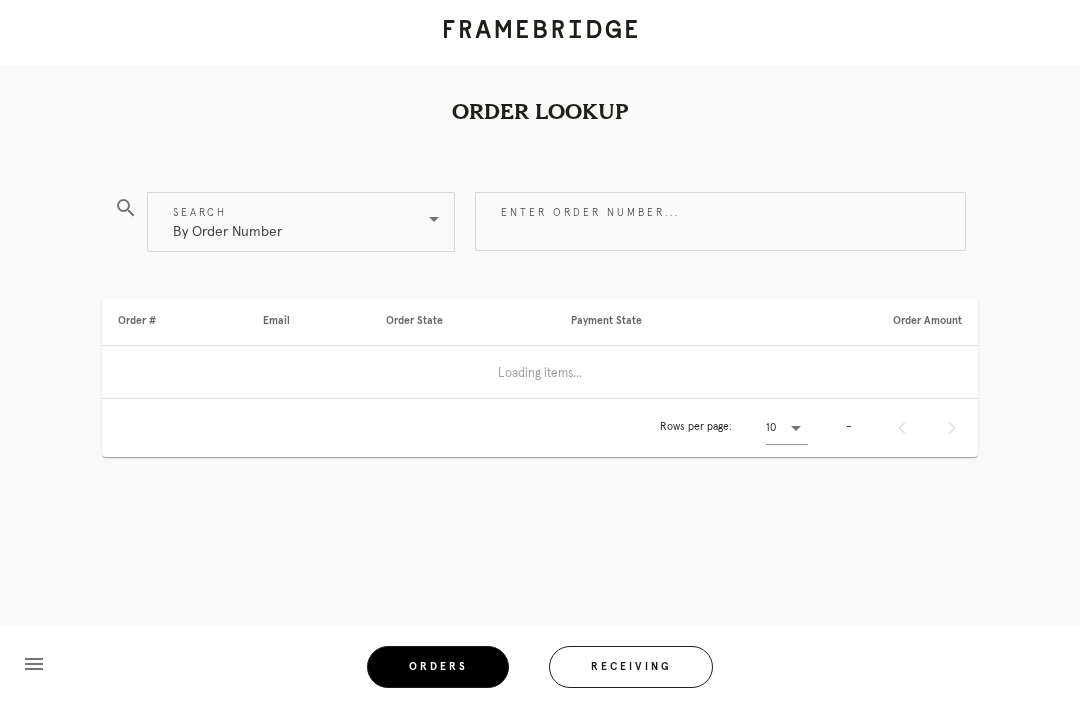 scroll, scrollTop: 0, scrollLeft: 0, axis: both 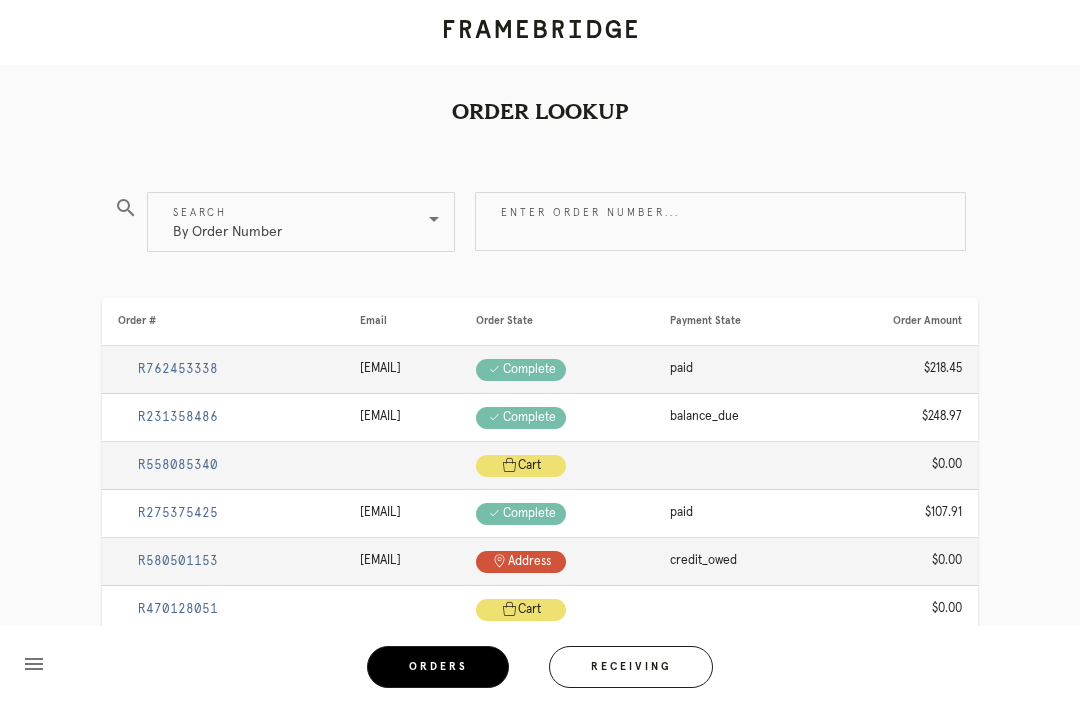 click on "Receiving" at bounding box center [631, 667] 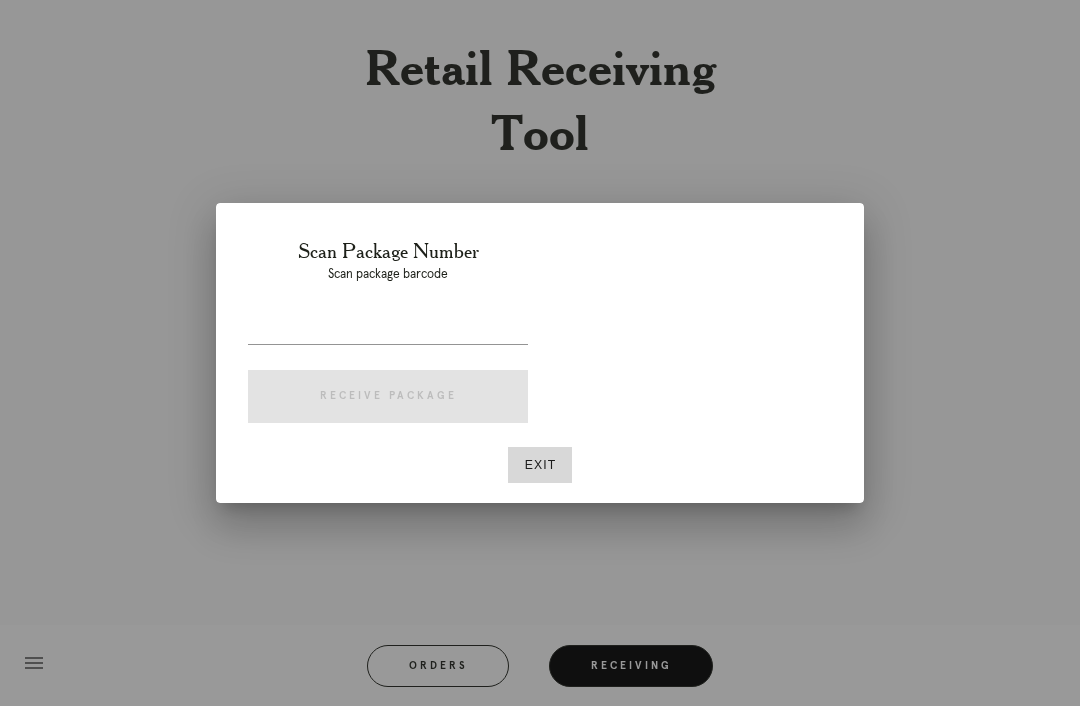 scroll, scrollTop: 64, scrollLeft: 0, axis: vertical 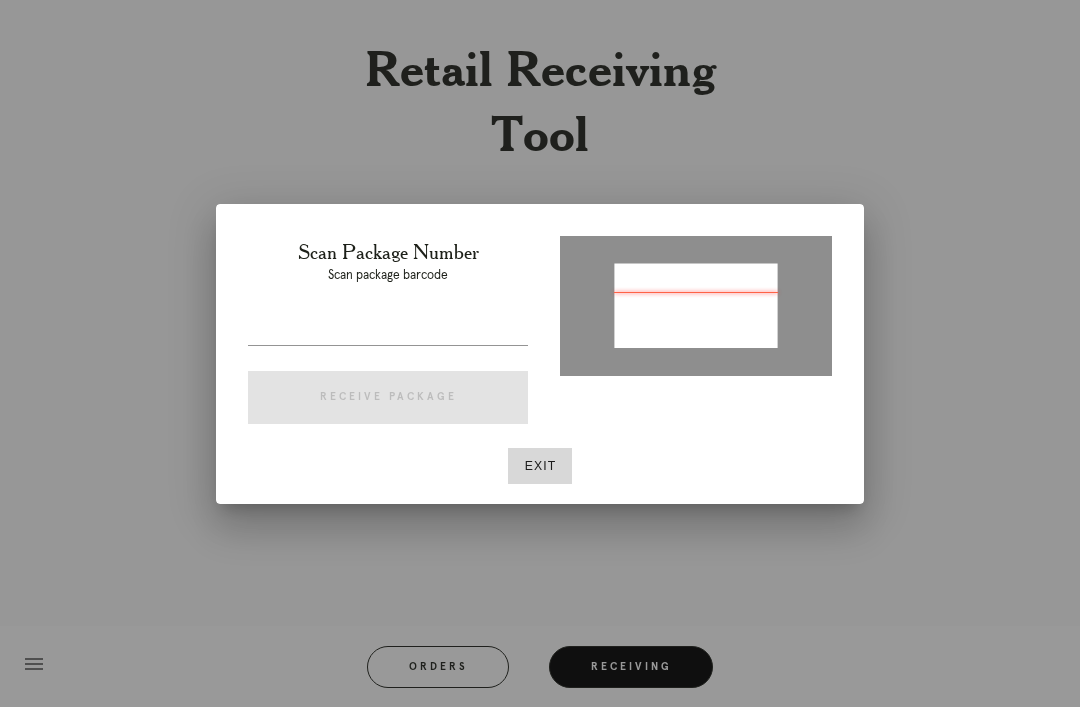 type on "P292671448968618" 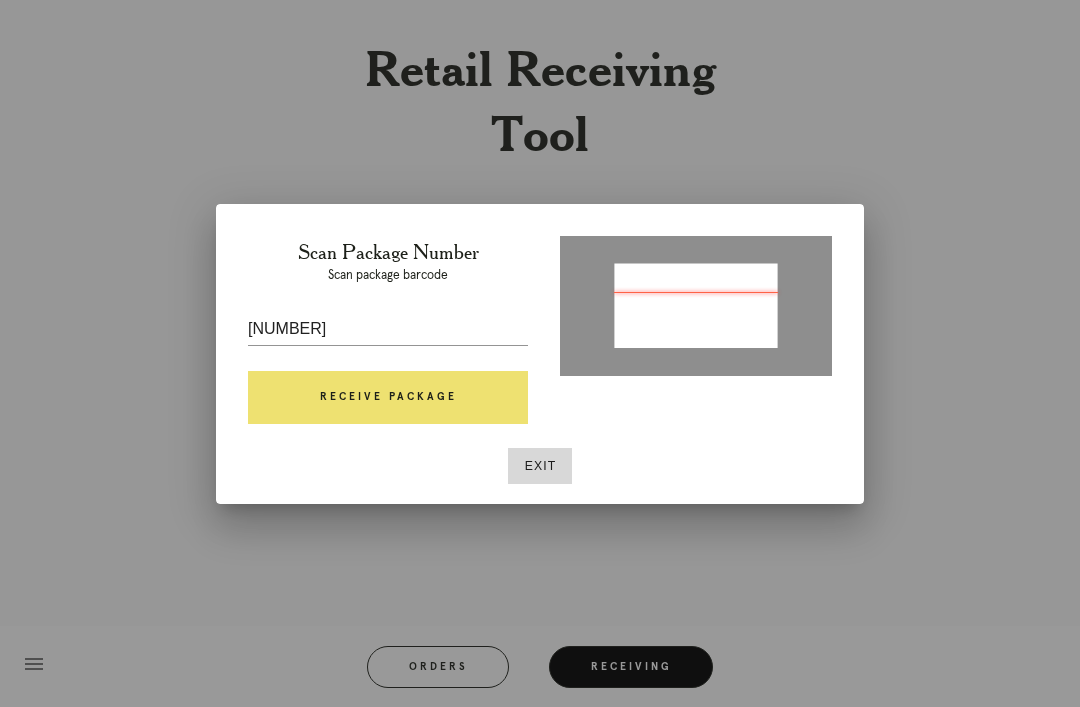 click on "Receive Package" at bounding box center [388, 398] 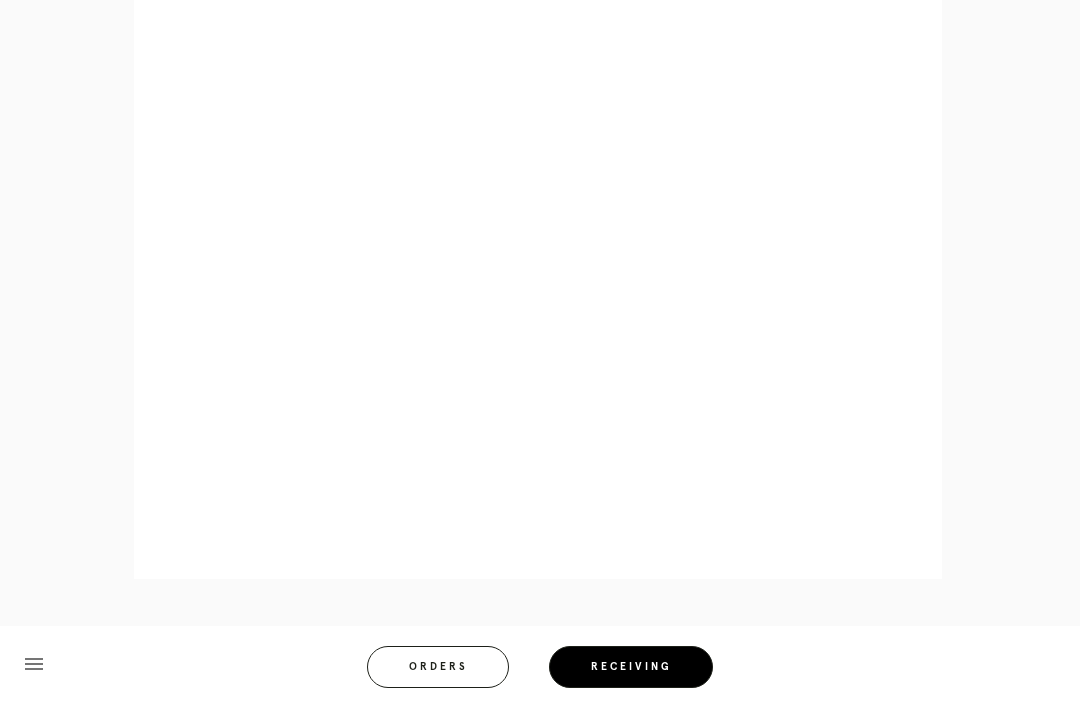scroll, scrollTop: 858, scrollLeft: 0, axis: vertical 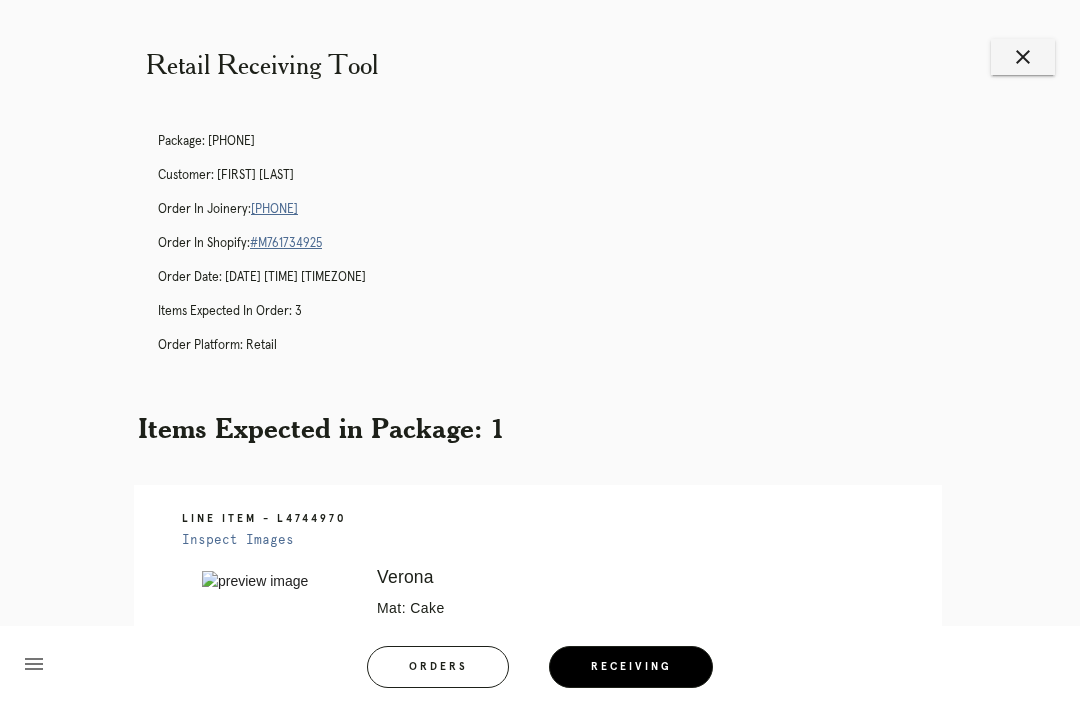 click on "Orders" at bounding box center [438, 667] 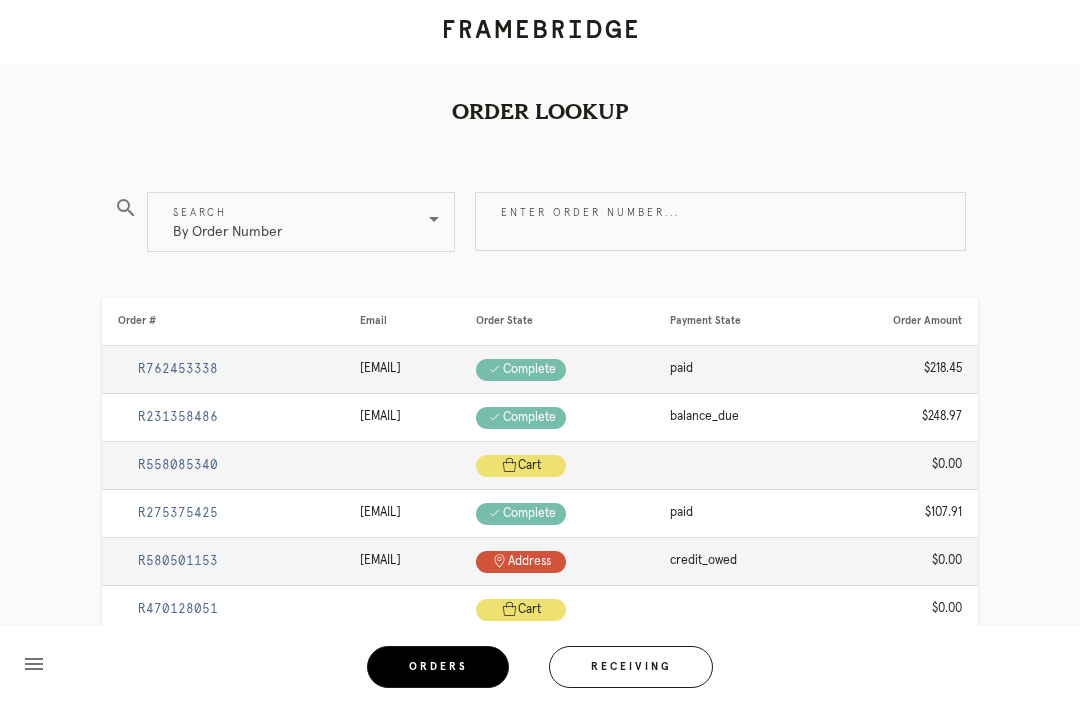 click on "Receiving" at bounding box center (631, 667) 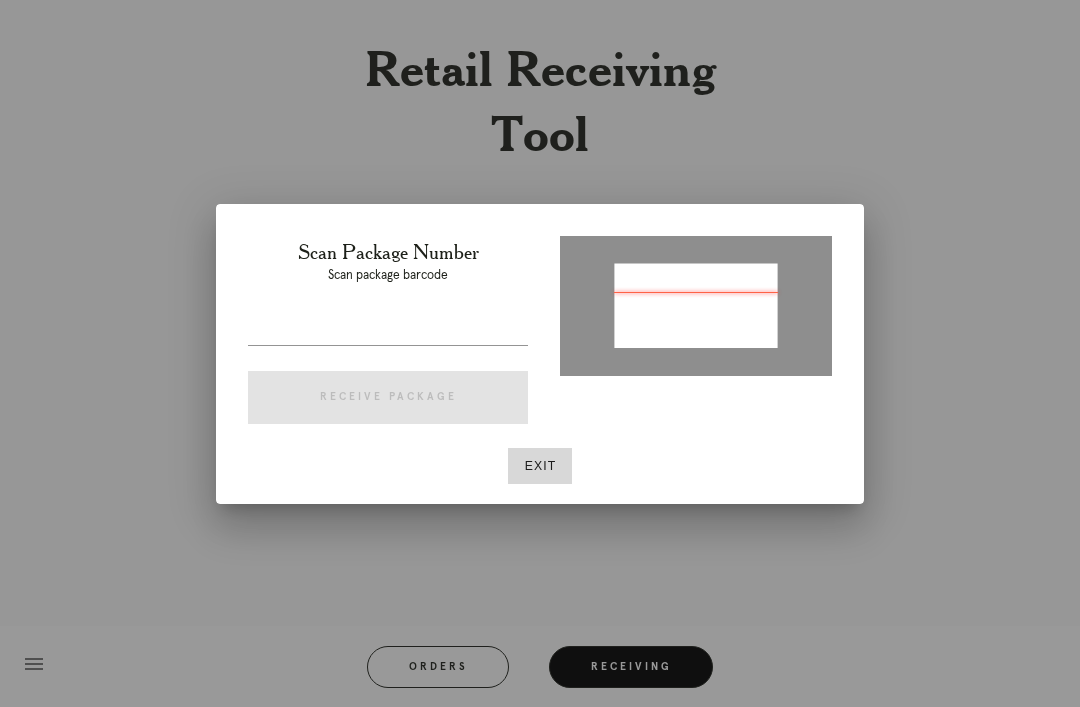 type on "[PHONE]" 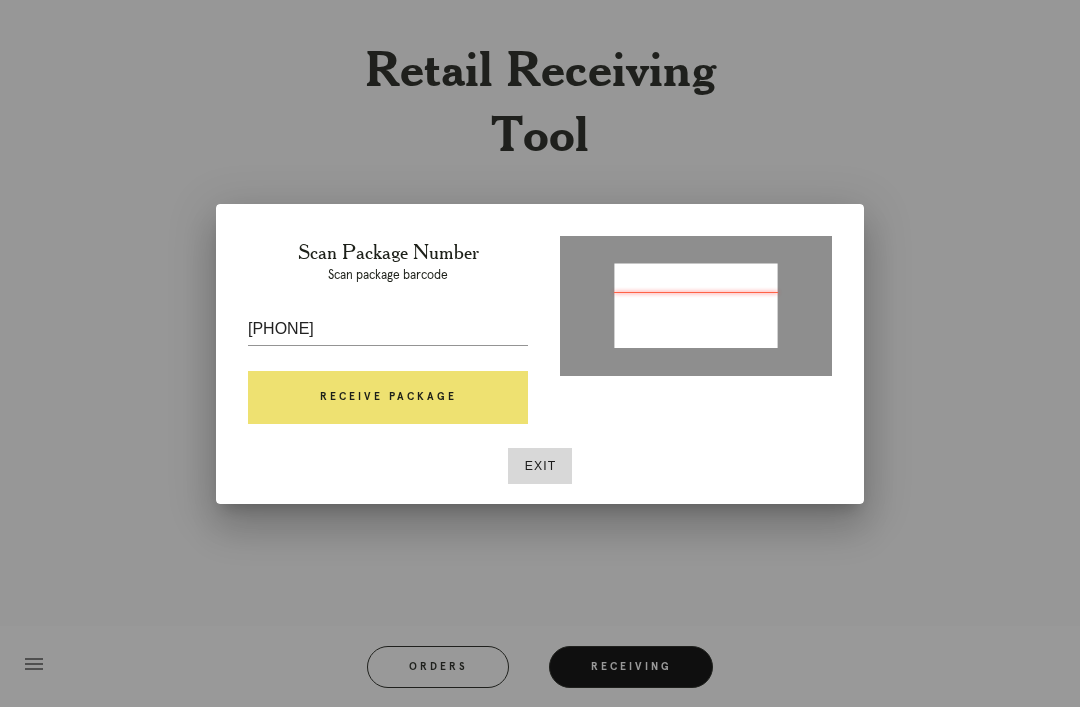 click on "Receive Package" at bounding box center (388, 398) 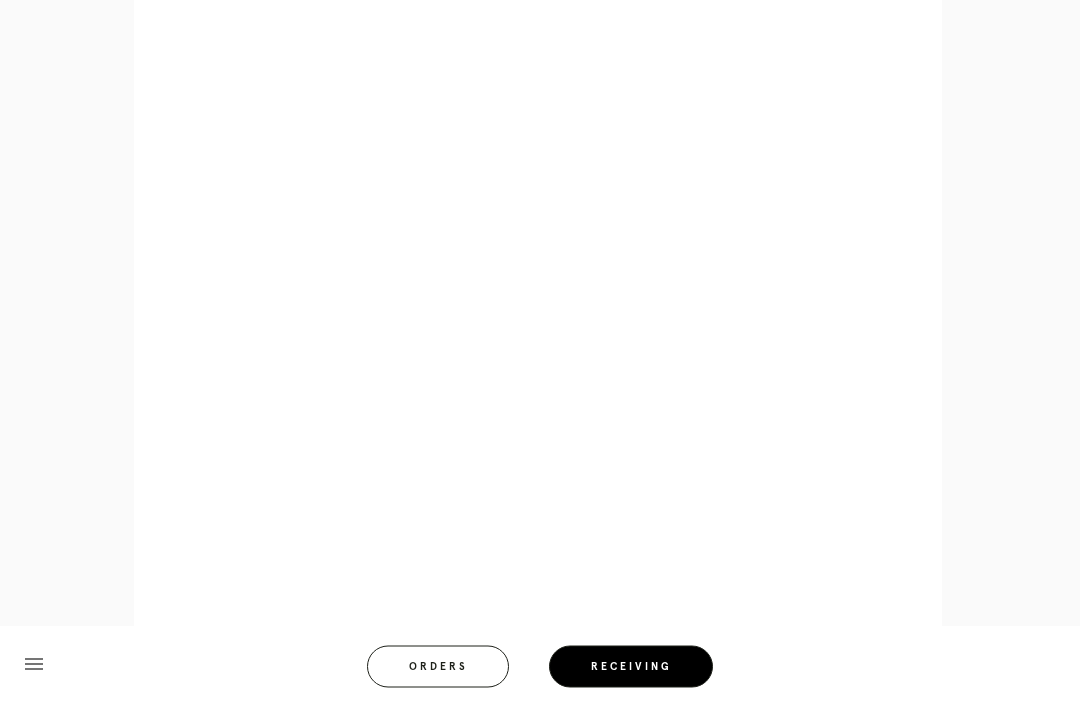 scroll, scrollTop: 858, scrollLeft: 0, axis: vertical 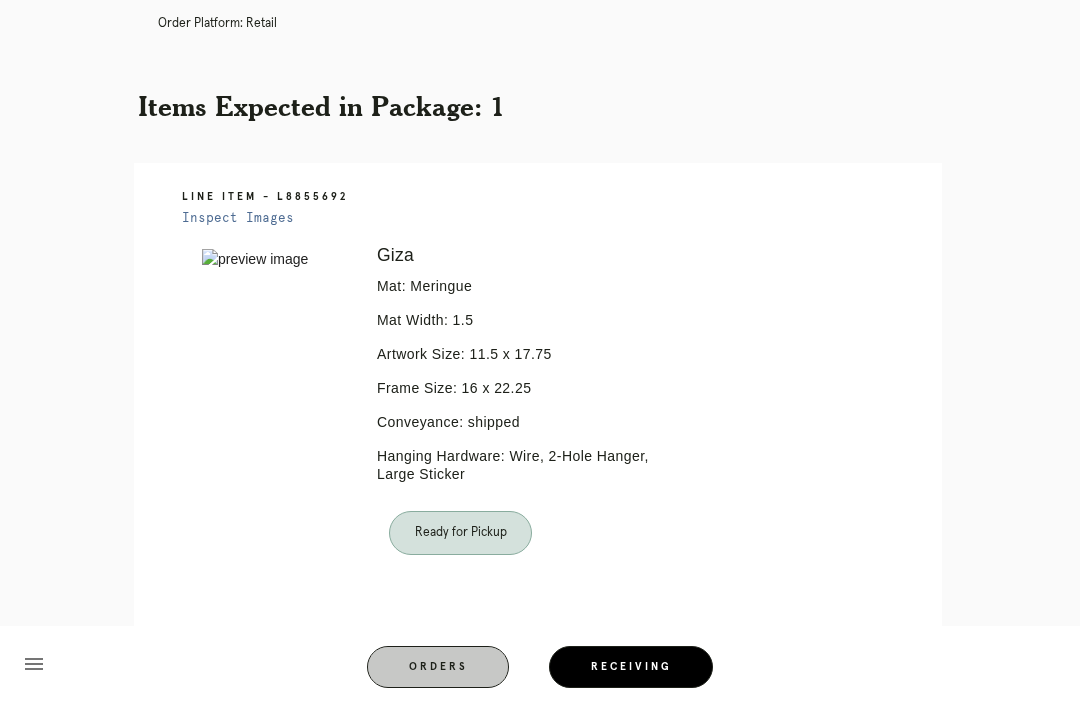 click on "Receiving" at bounding box center (631, 667) 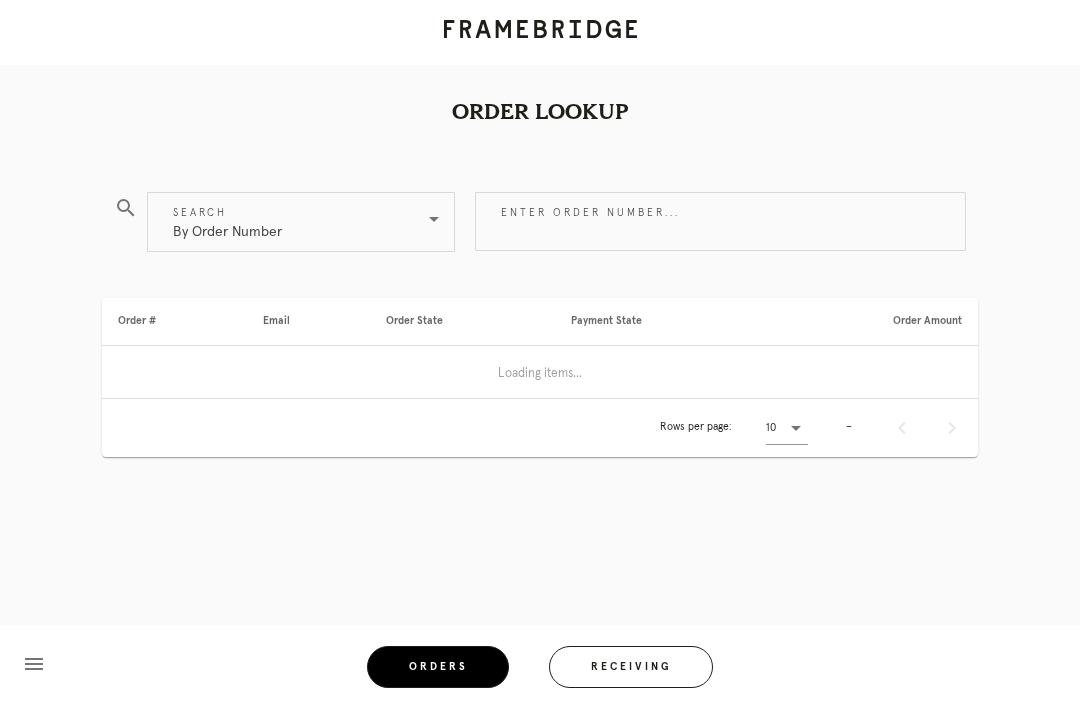 scroll, scrollTop: 0, scrollLeft: 0, axis: both 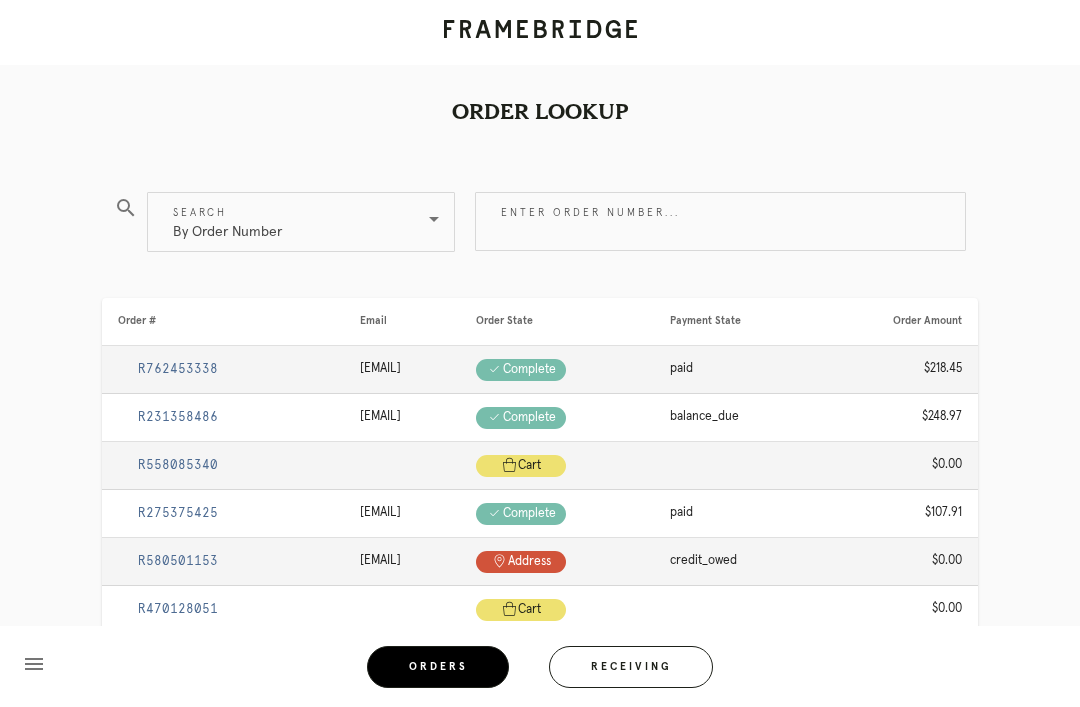 click on "Receiving" at bounding box center [631, 667] 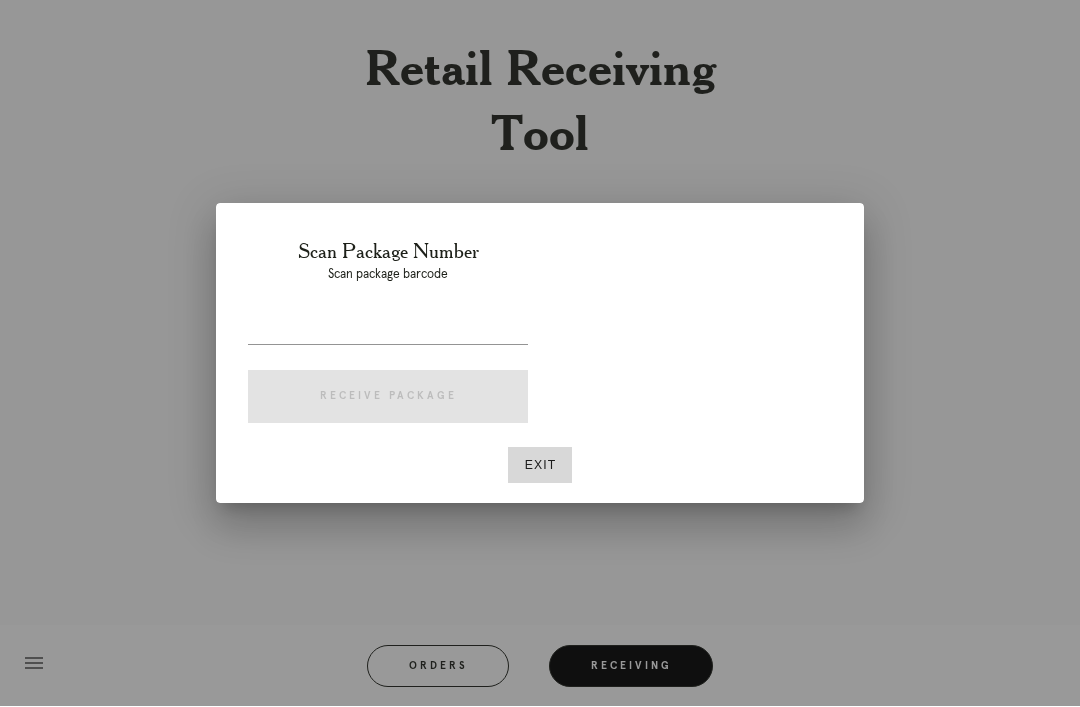 scroll, scrollTop: 64, scrollLeft: 0, axis: vertical 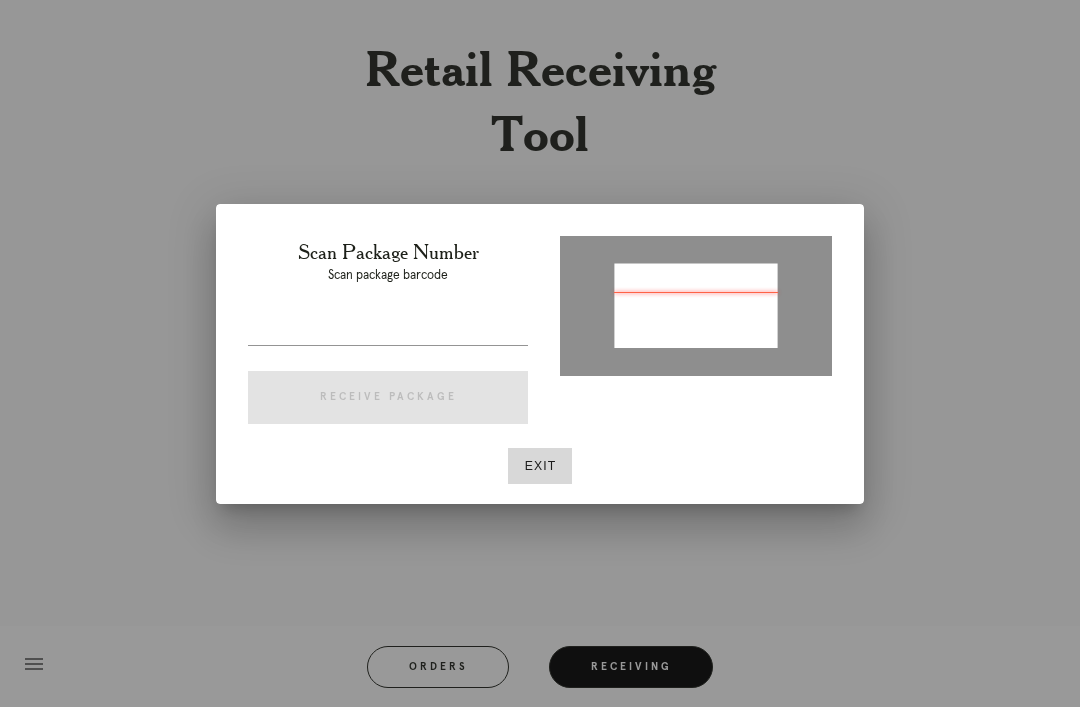 type on "P517367357679023" 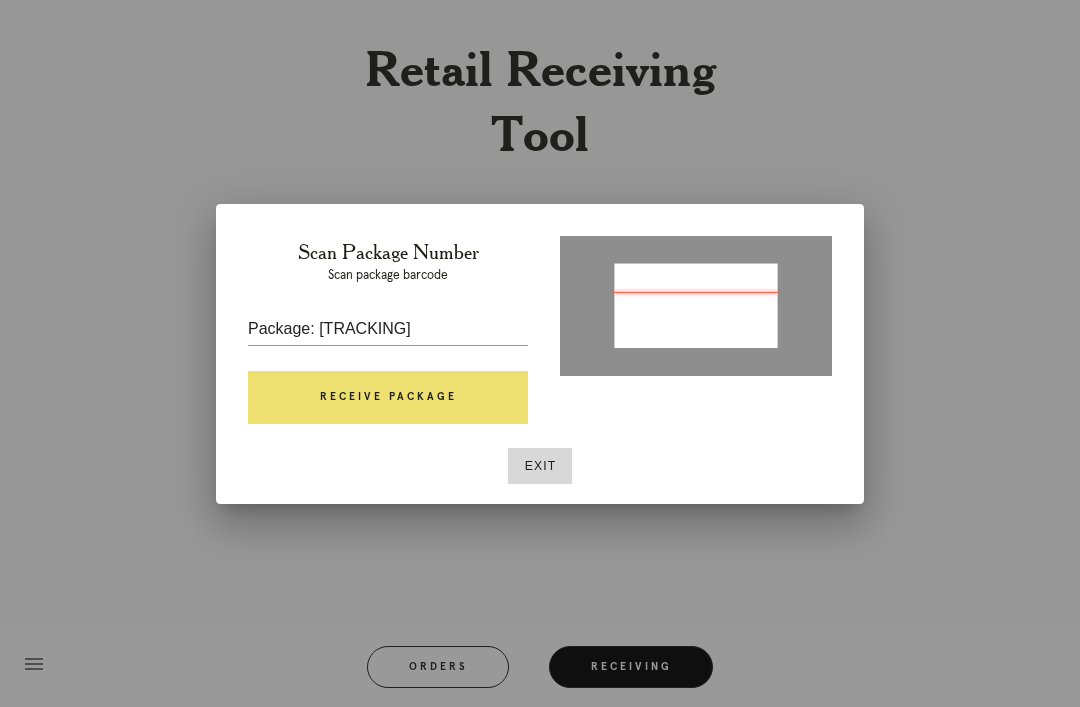 click on "Receive Package" at bounding box center [388, 398] 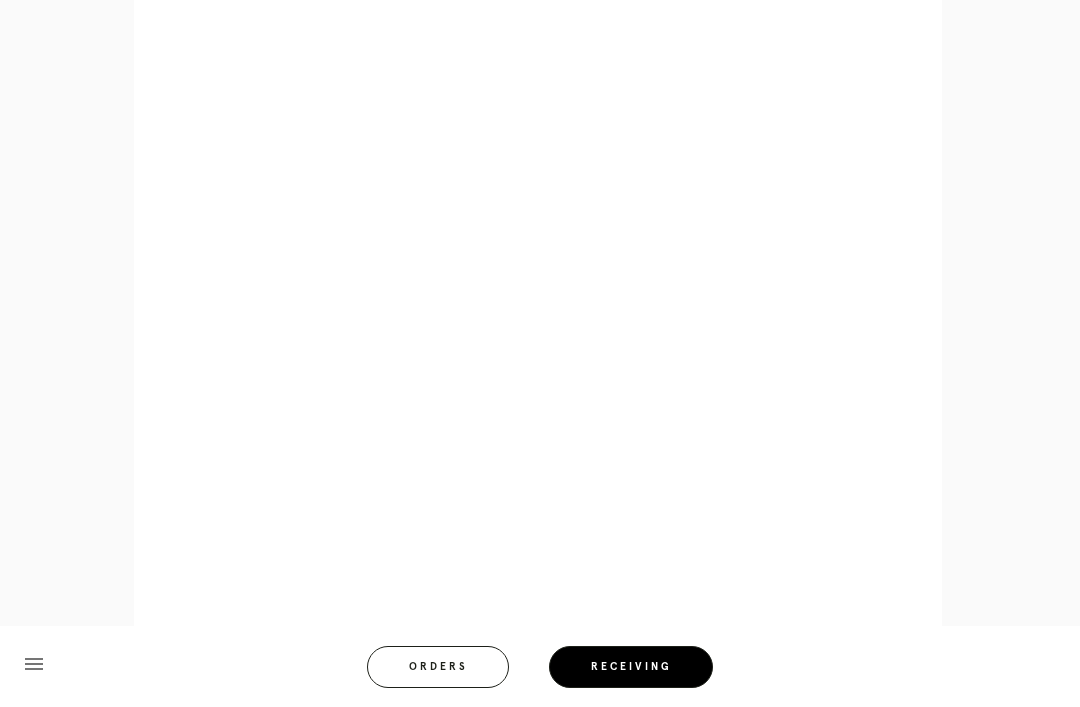 scroll, scrollTop: 858, scrollLeft: 0, axis: vertical 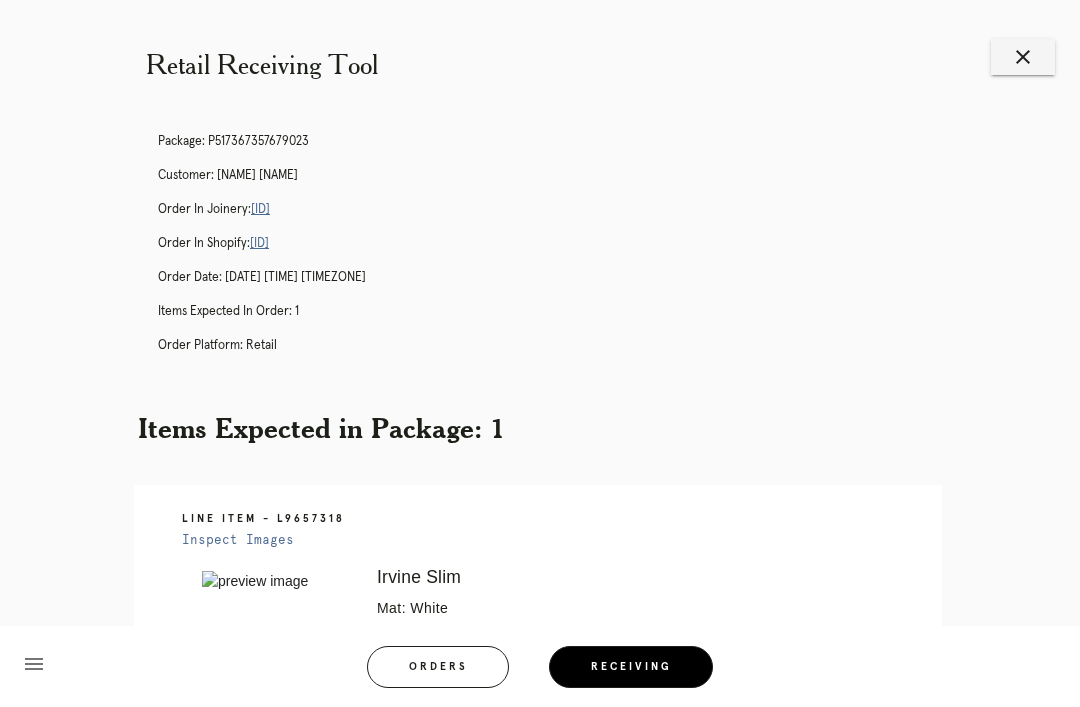 click on "Orders" at bounding box center [438, 667] 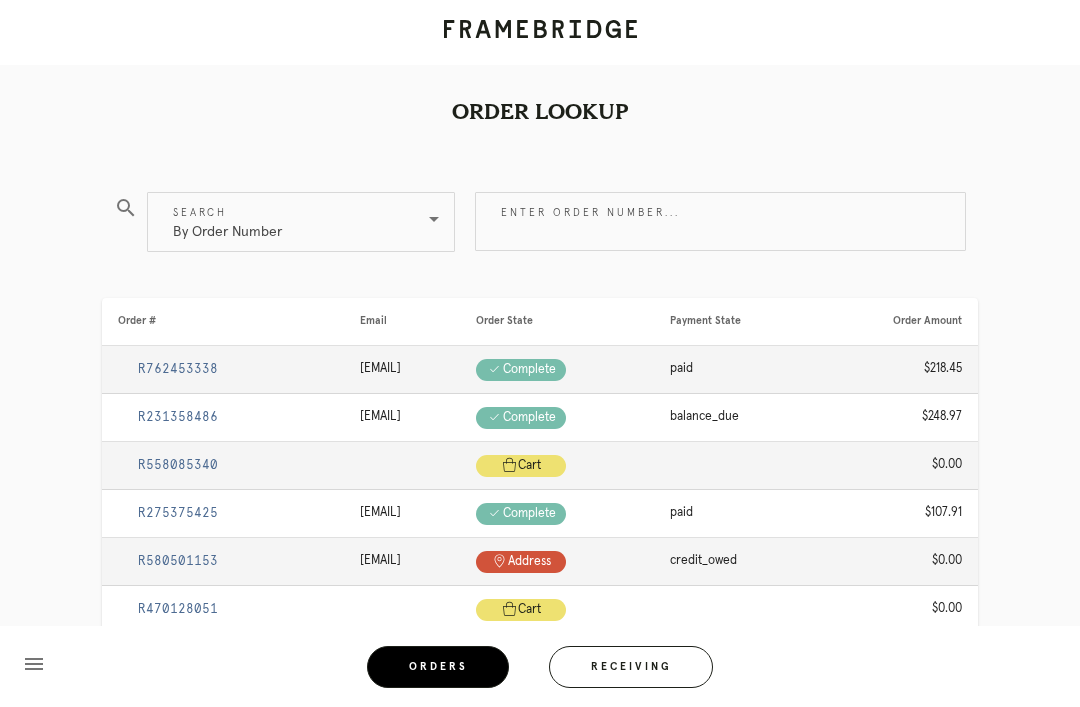 click on "Receiving" at bounding box center [631, 667] 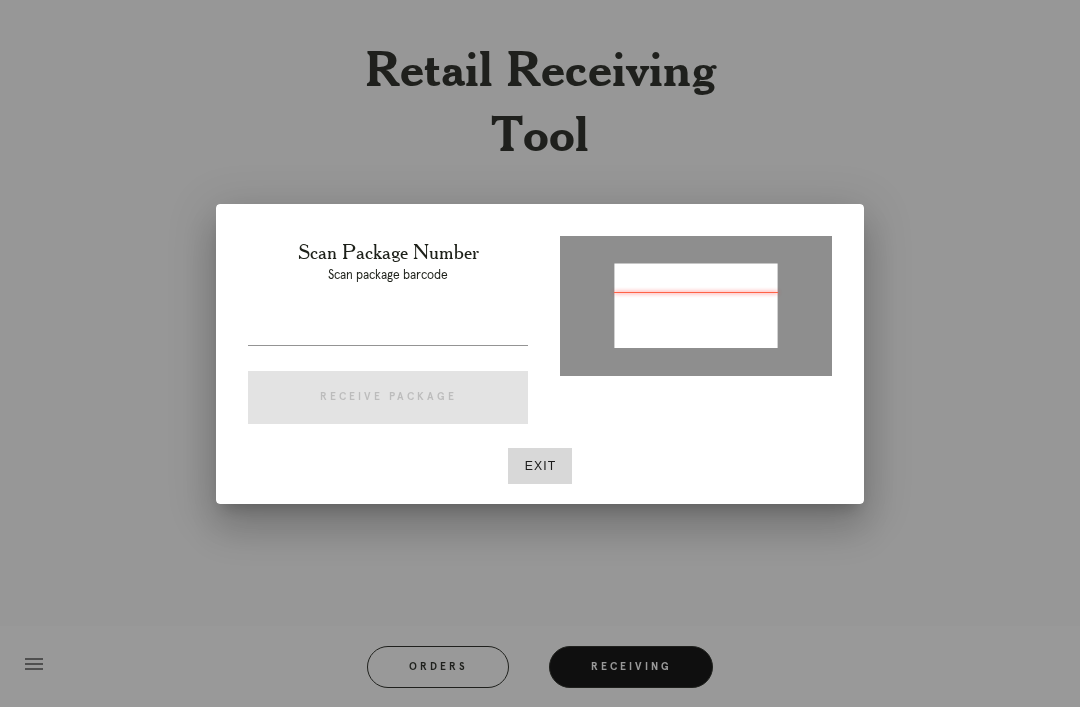 type on "P826526889858691" 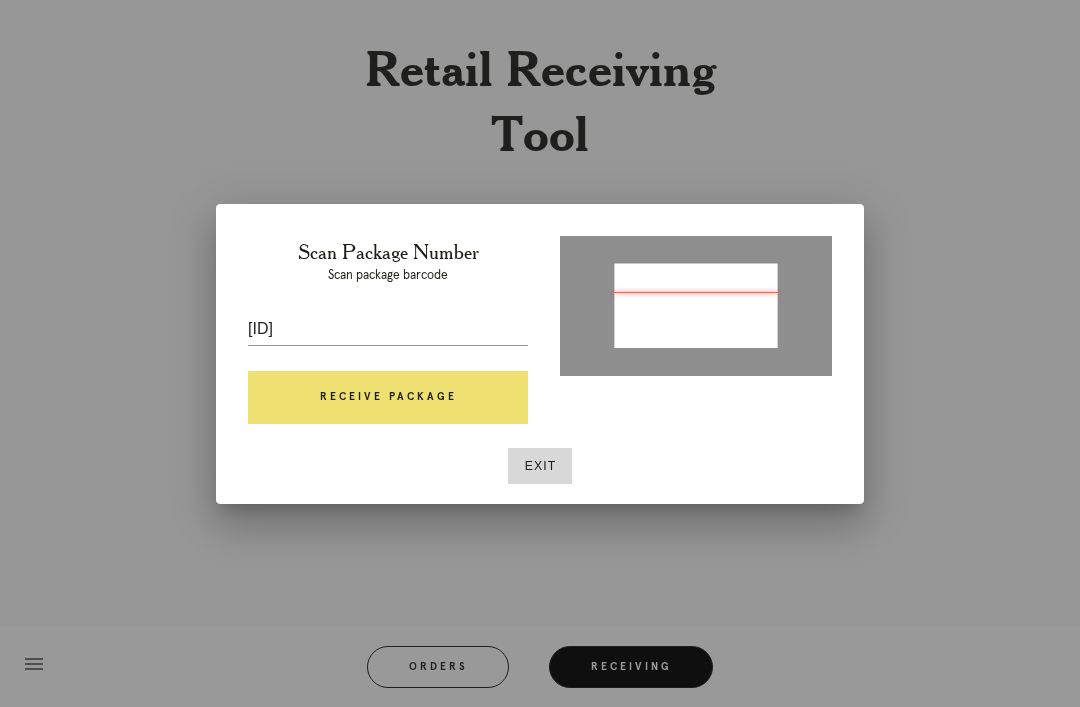 click on "Receive Package" at bounding box center (388, 398) 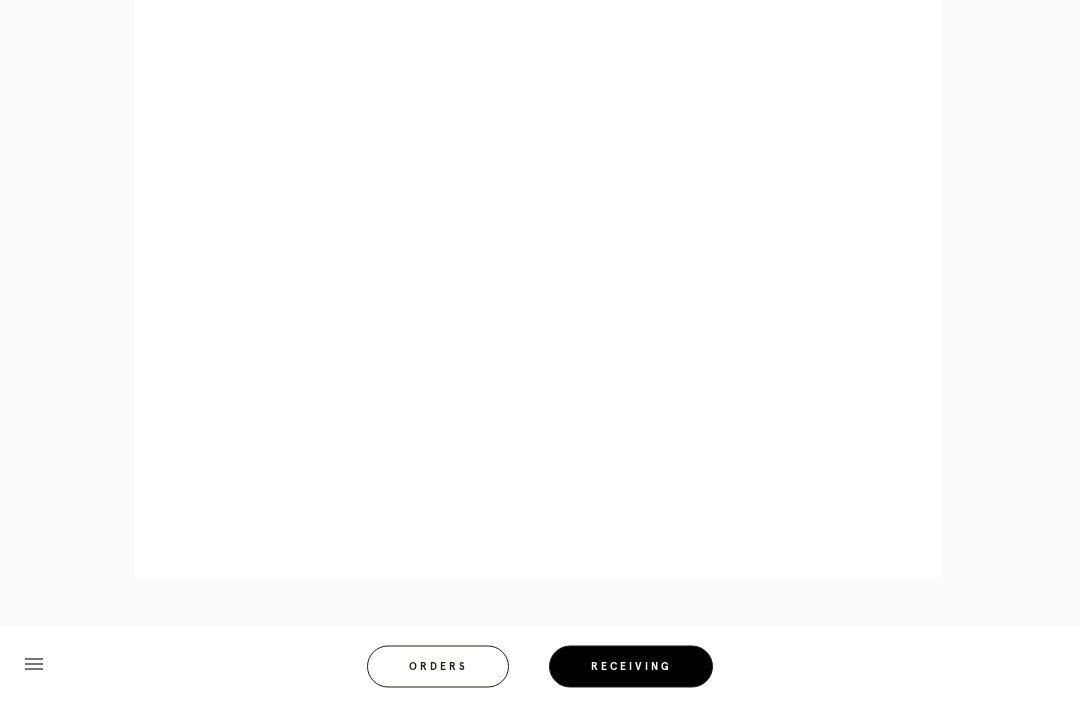 scroll, scrollTop: 962, scrollLeft: 0, axis: vertical 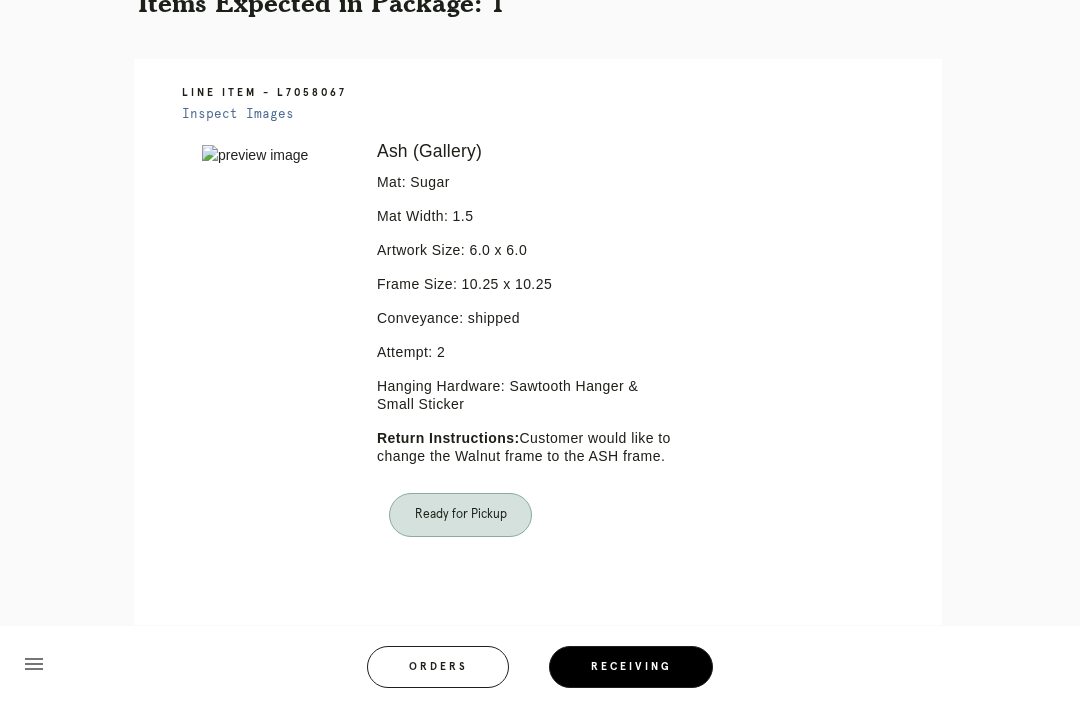 click on "Orders" at bounding box center (438, 667) 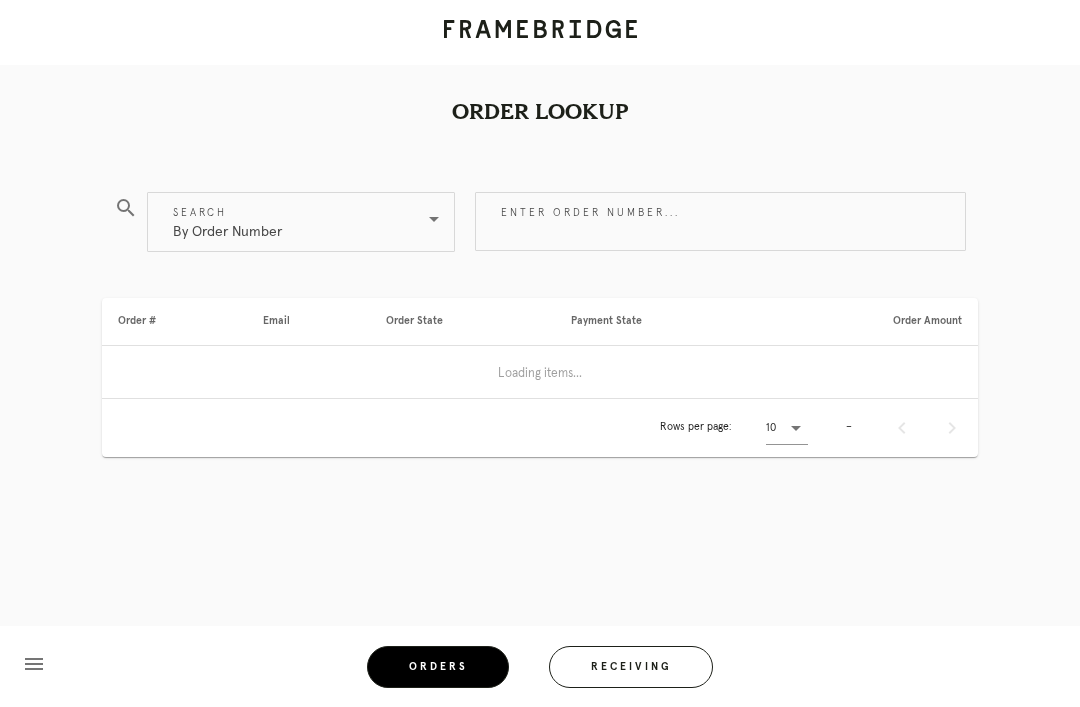 click on "Receiving" at bounding box center (631, 667) 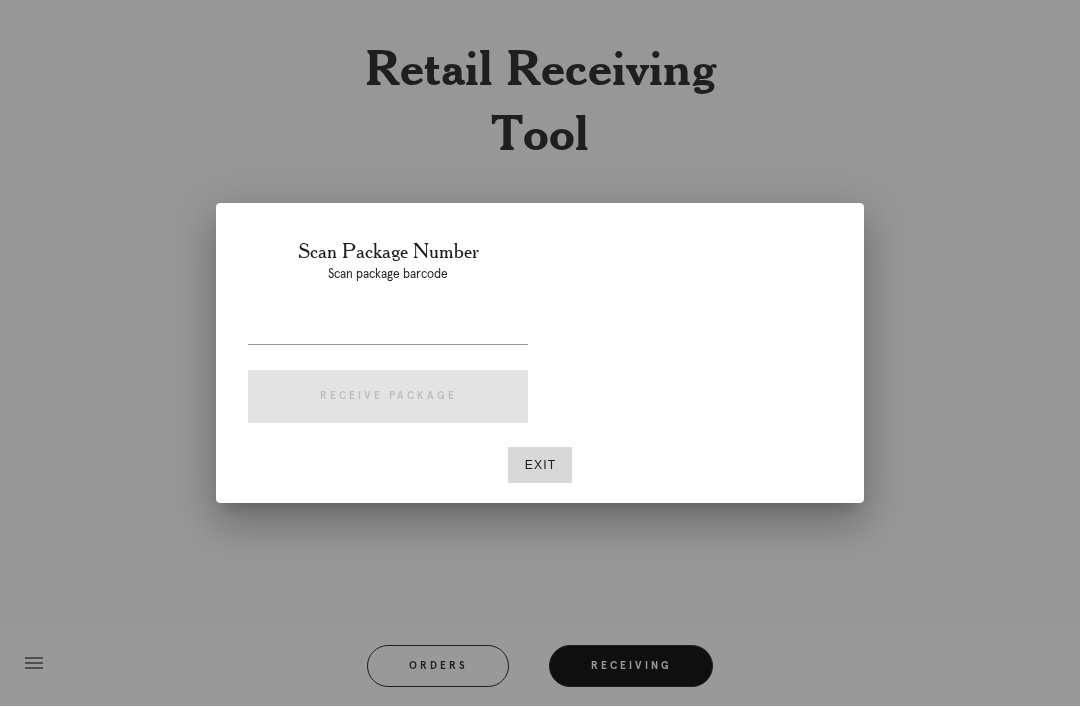 scroll, scrollTop: 64, scrollLeft: 0, axis: vertical 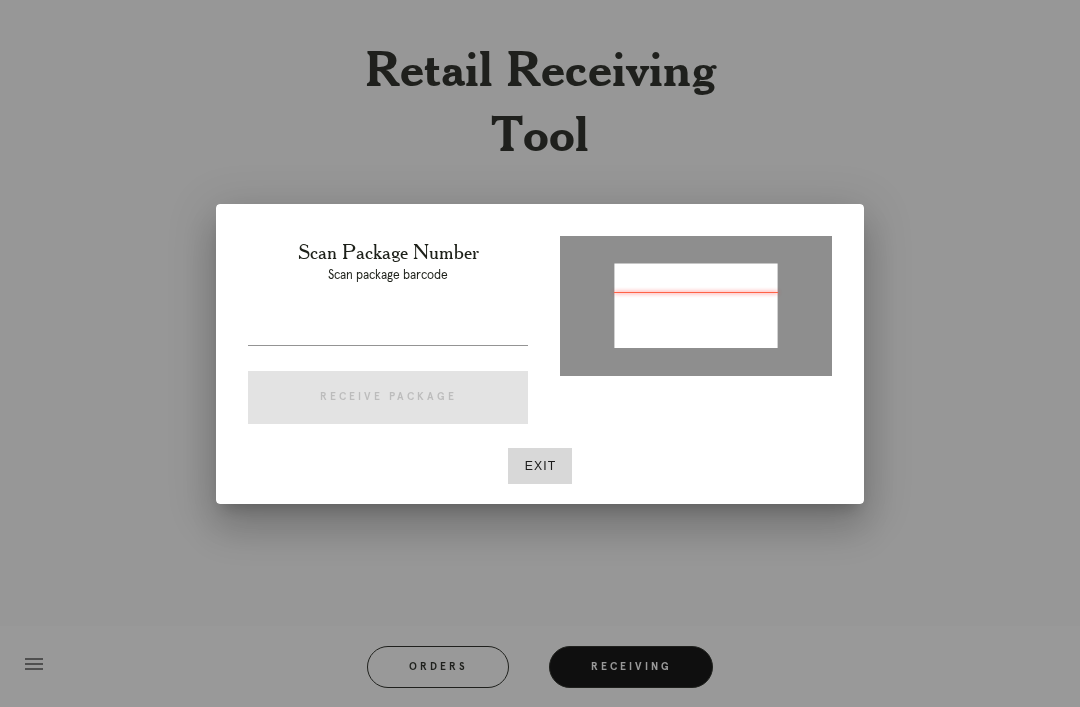 type on "P646679561873269" 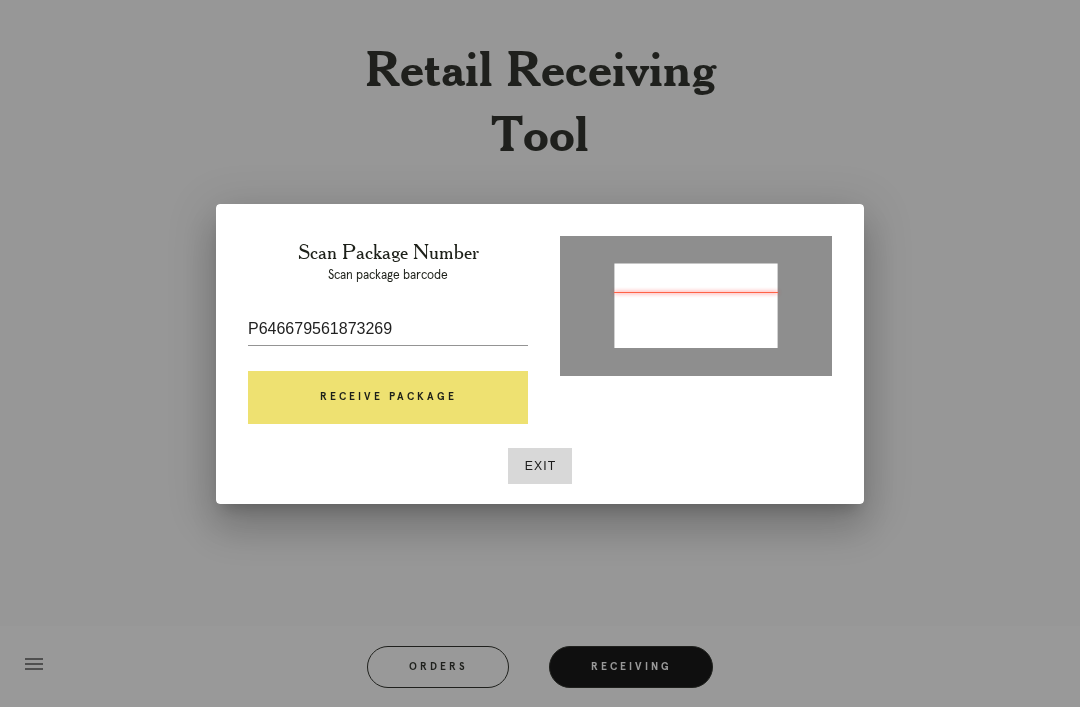 click on "Receive Package" at bounding box center [388, 398] 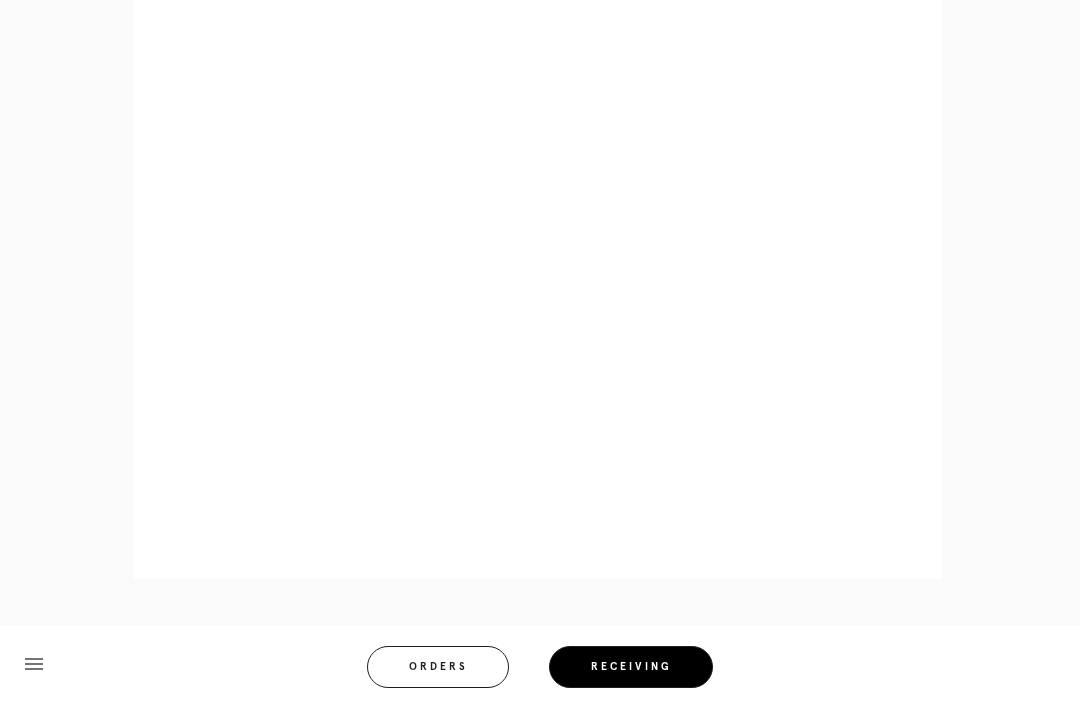scroll, scrollTop: 926, scrollLeft: 0, axis: vertical 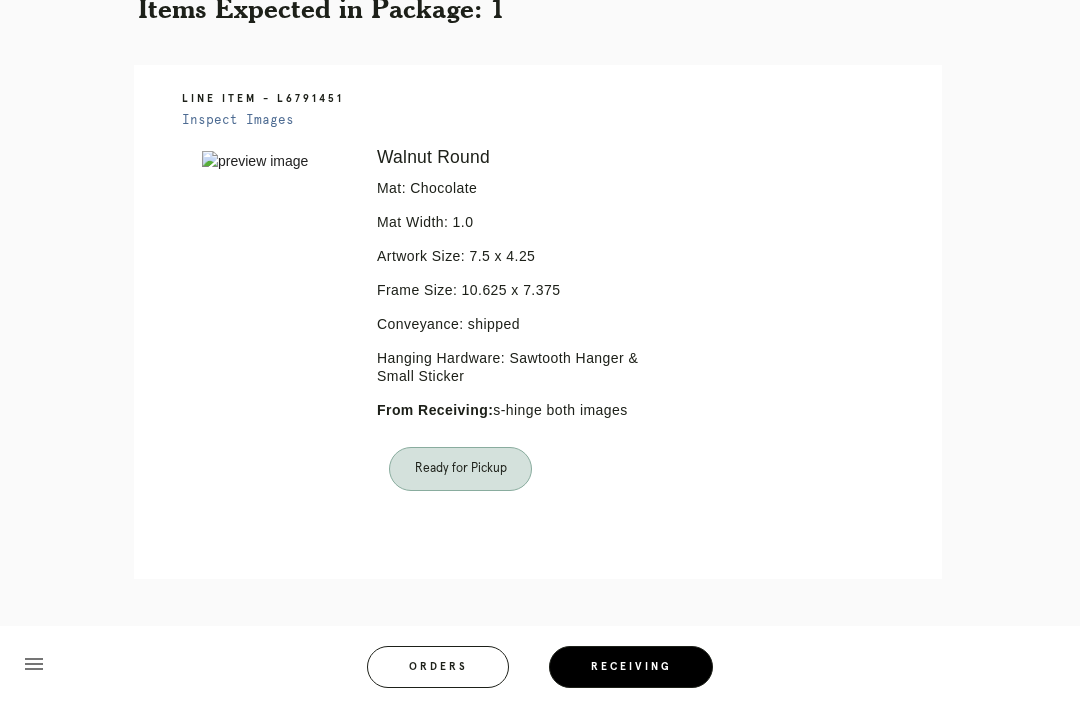 click on "Orders" at bounding box center (438, 667) 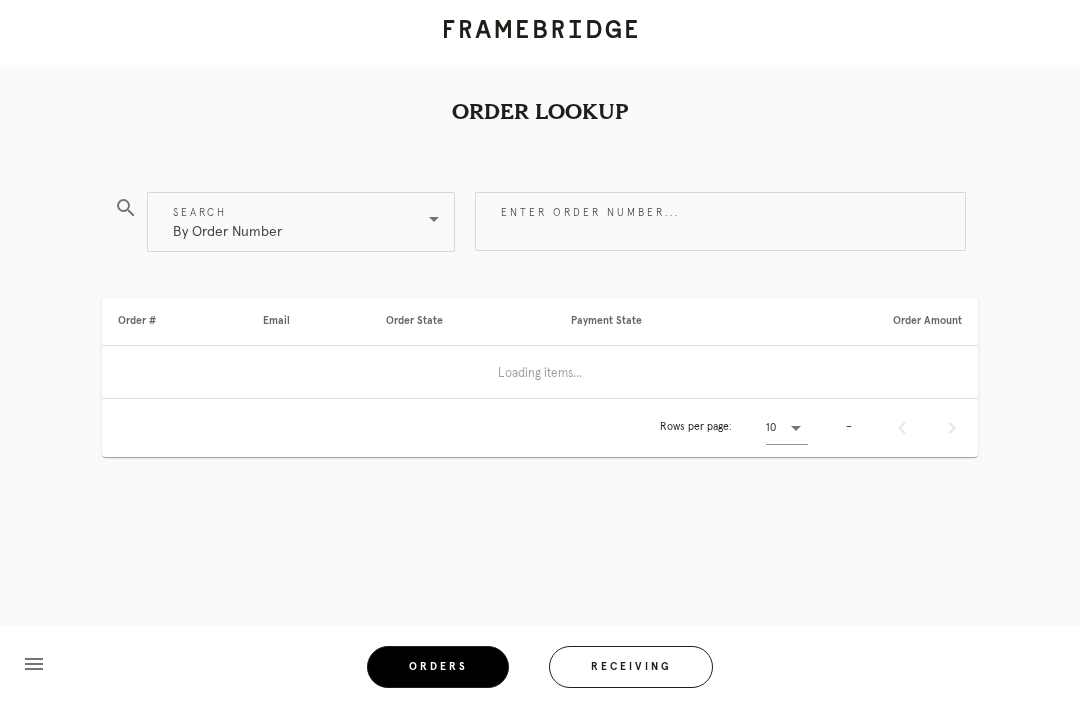 scroll, scrollTop: 64, scrollLeft: 0, axis: vertical 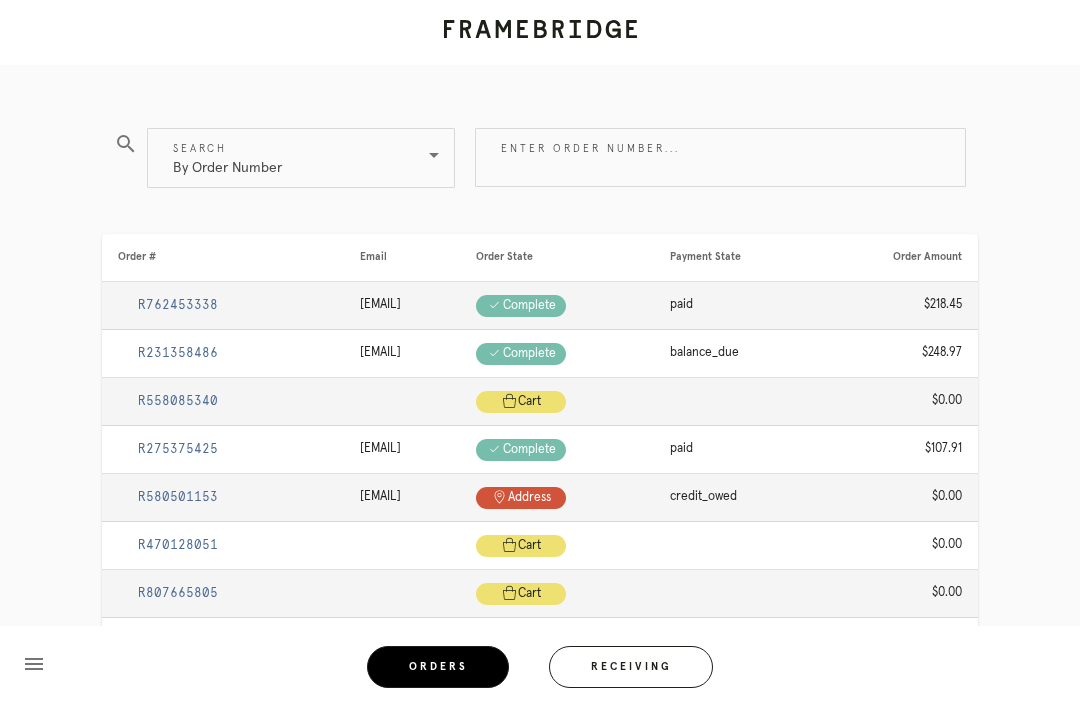 click on "Receiving" at bounding box center [631, 667] 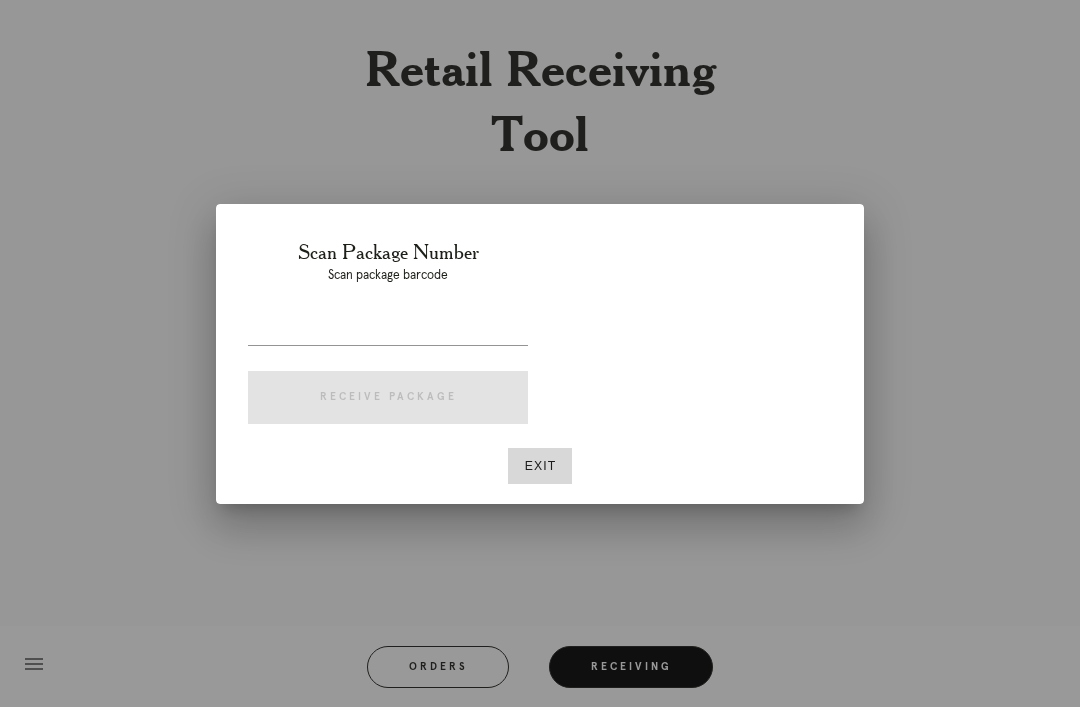 scroll, scrollTop: 64, scrollLeft: 0, axis: vertical 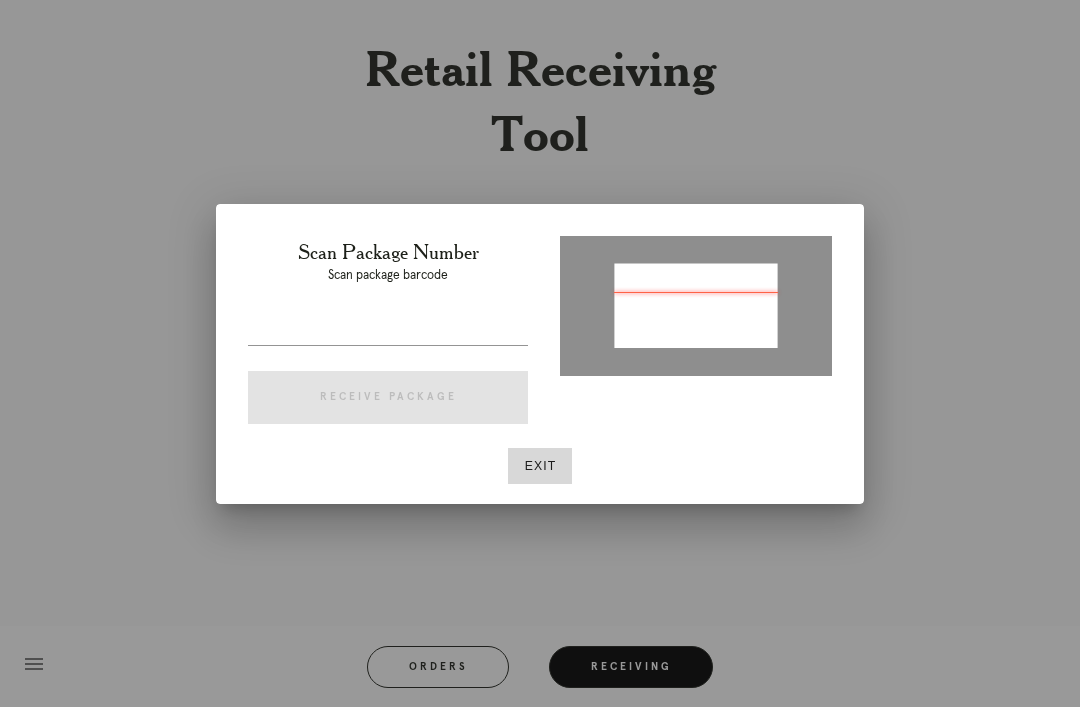 type on "P169837110506187" 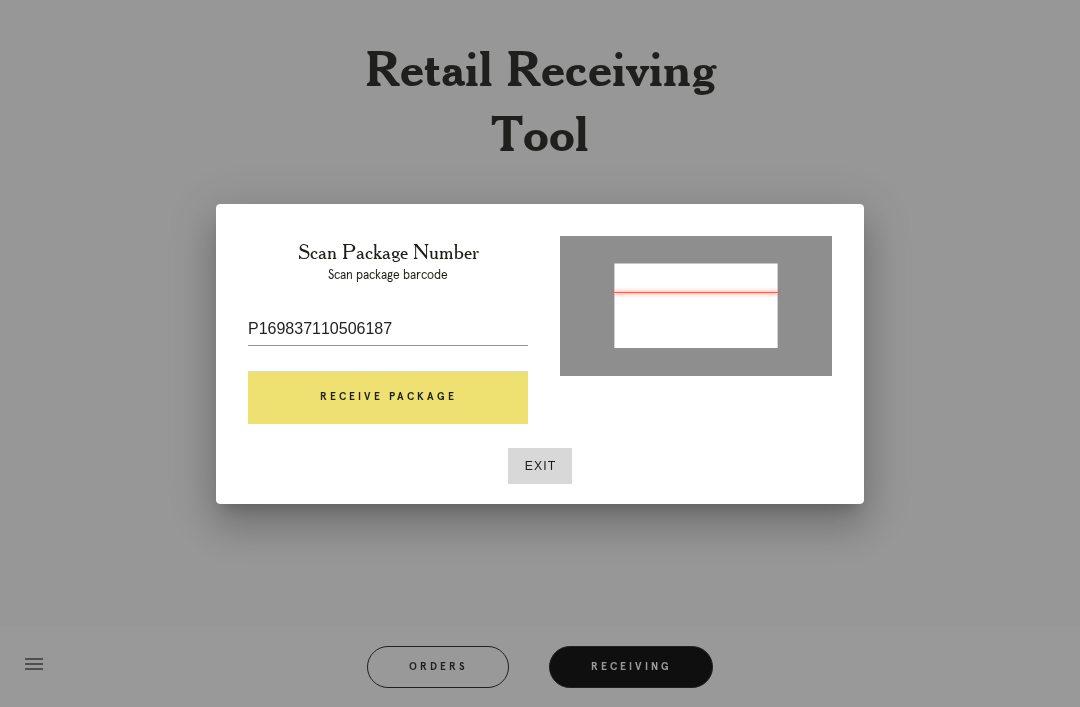 click on "Receive Package" at bounding box center (388, 398) 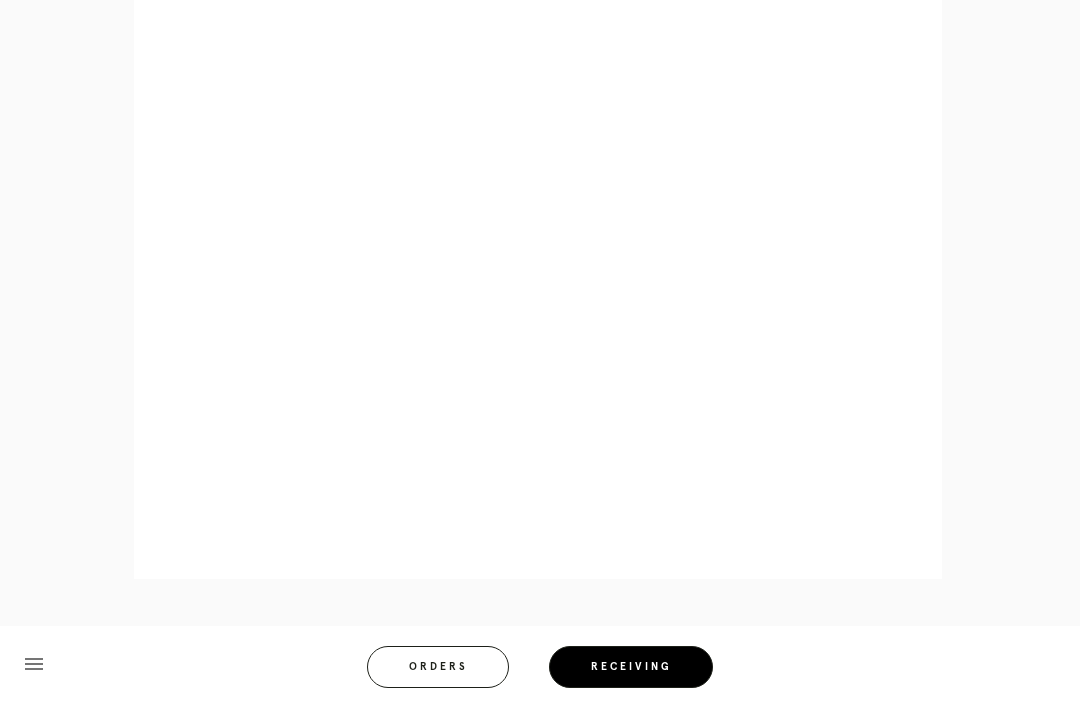 scroll, scrollTop: 962, scrollLeft: 0, axis: vertical 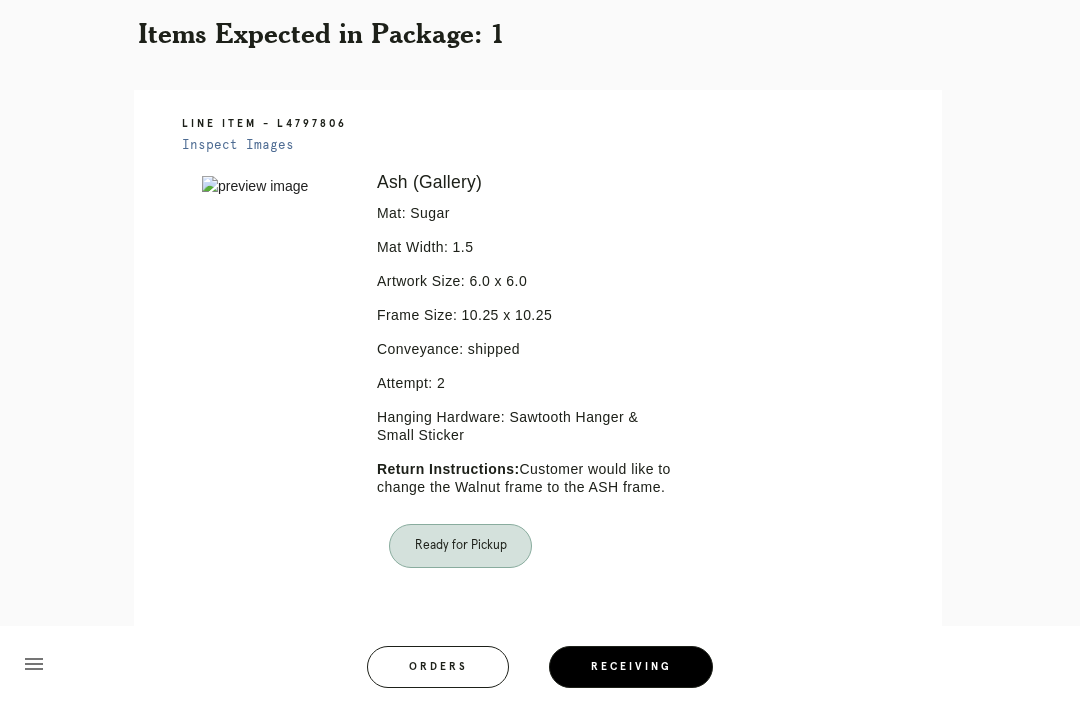 click on "Orders" at bounding box center (438, 667) 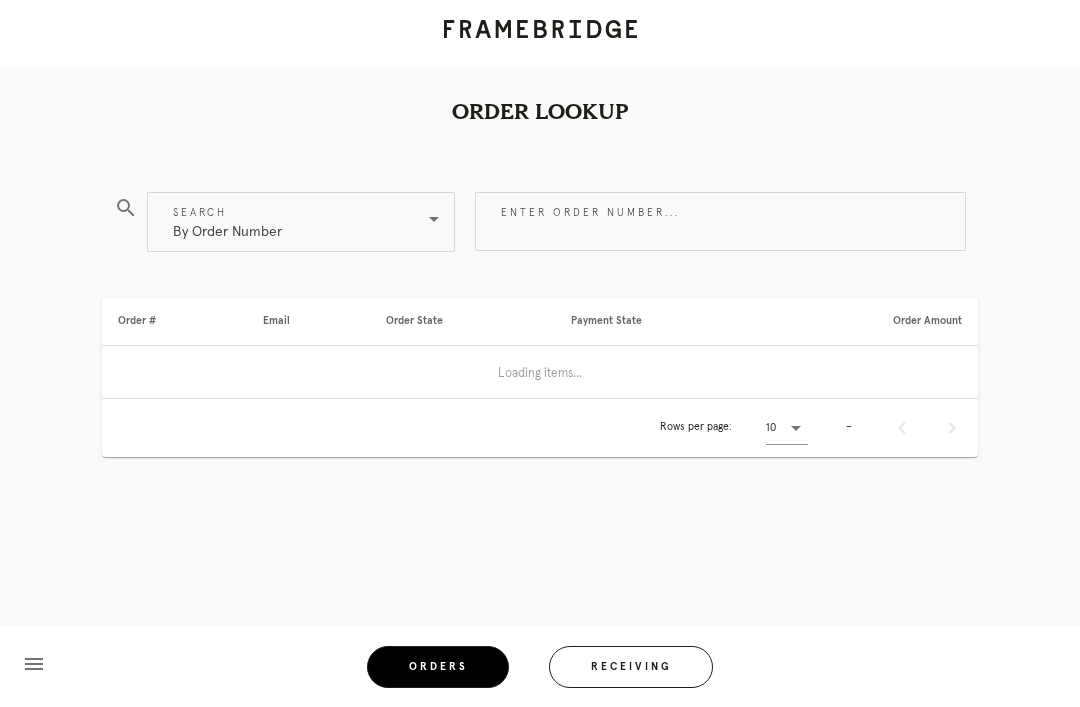 scroll, scrollTop: 0, scrollLeft: 0, axis: both 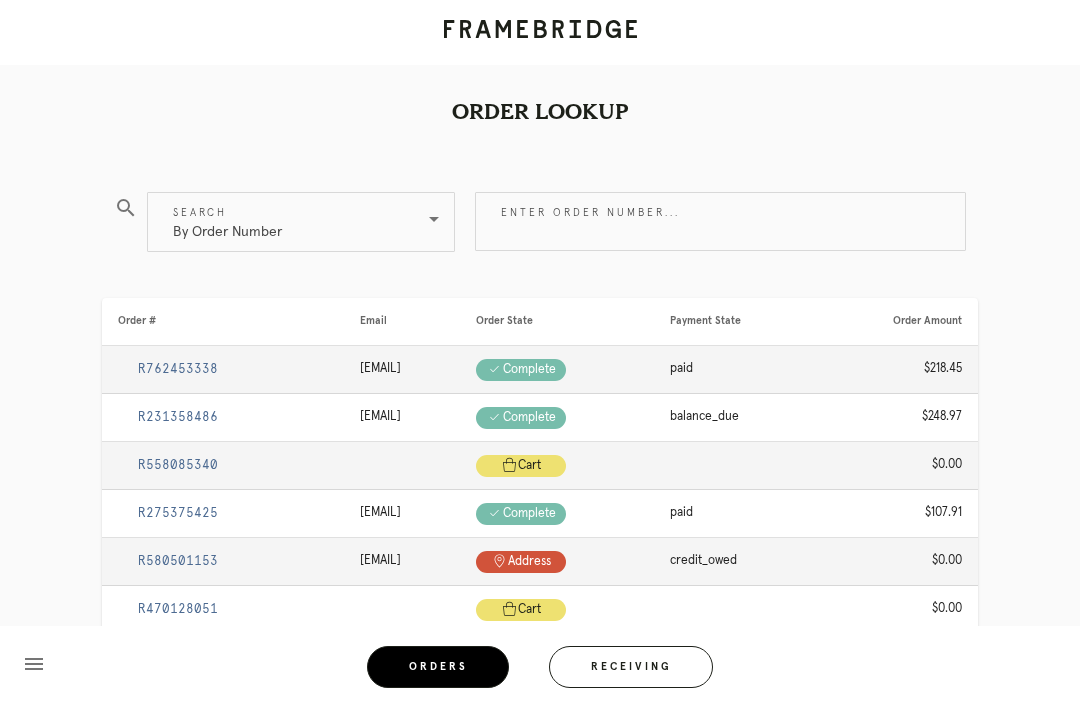 click on "Receiving" at bounding box center (631, 667) 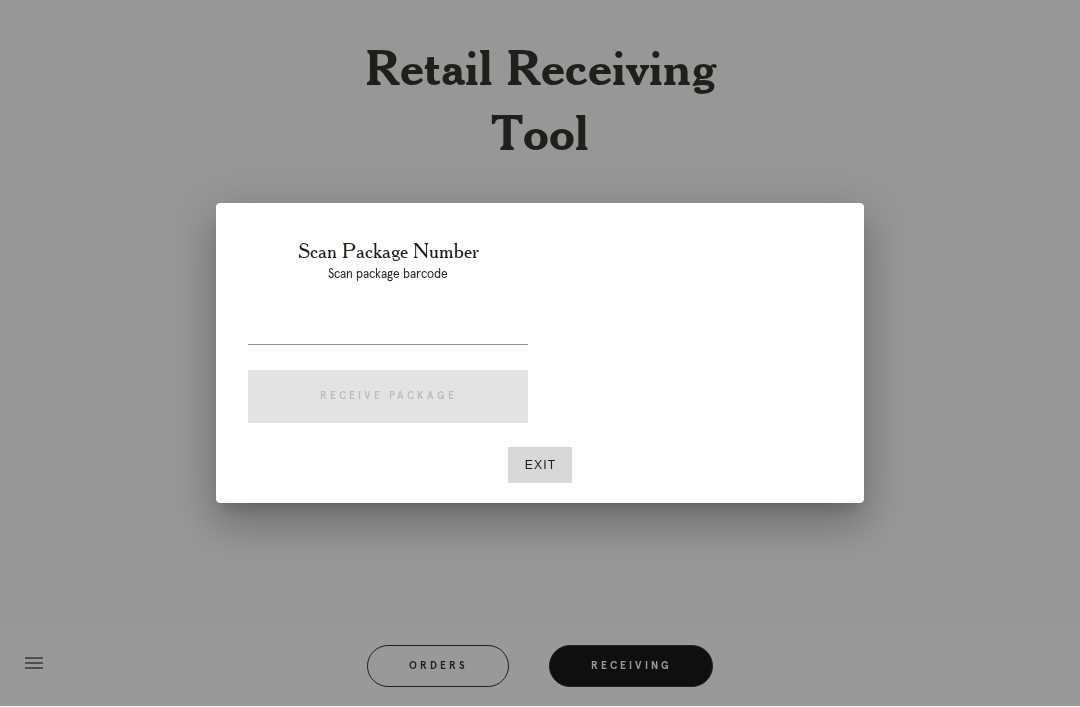scroll, scrollTop: 64, scrollLeft: 0, axis: vertical 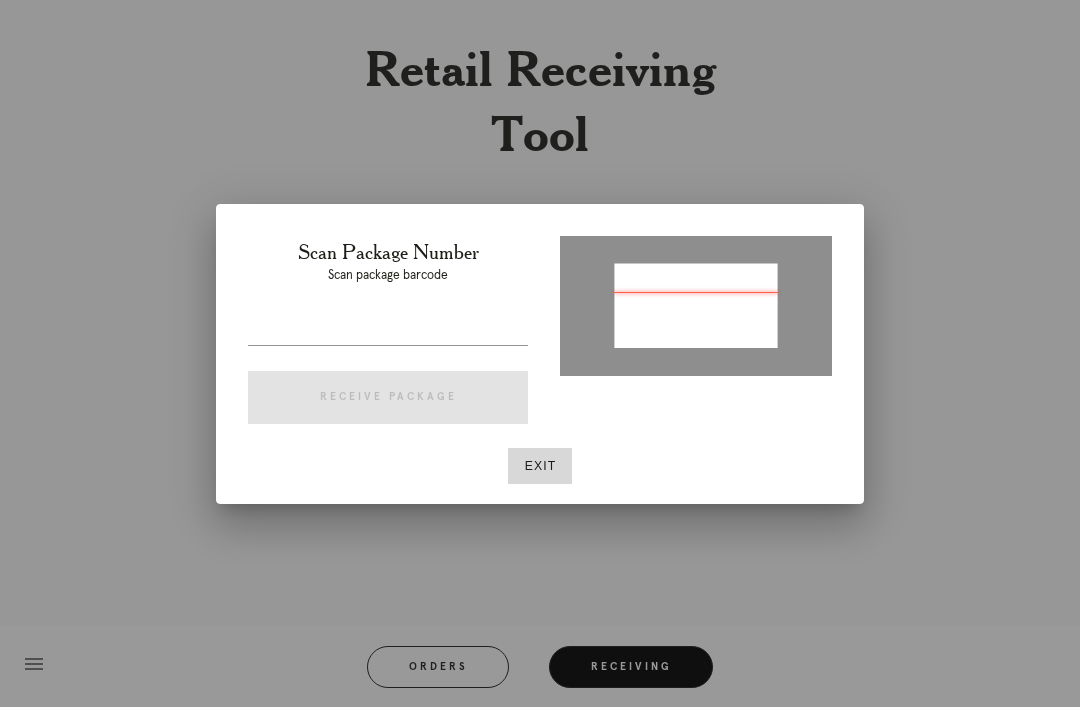 click at bounding box center [540, 353] 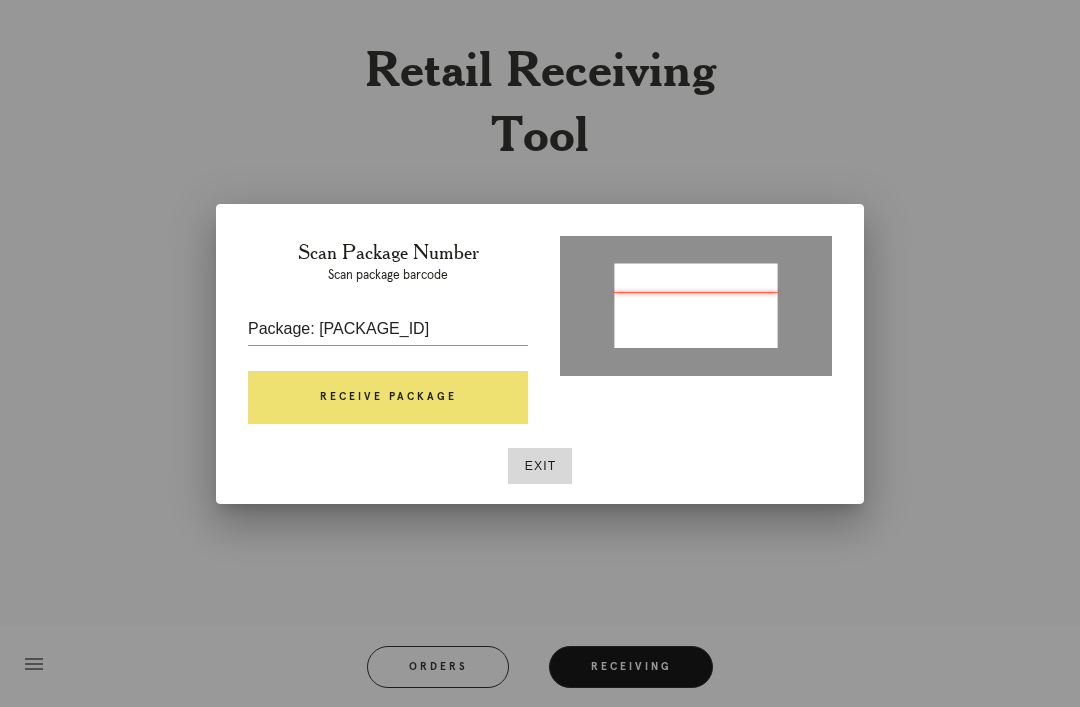 click on "Receive Package" at bounding box center (388, 398) 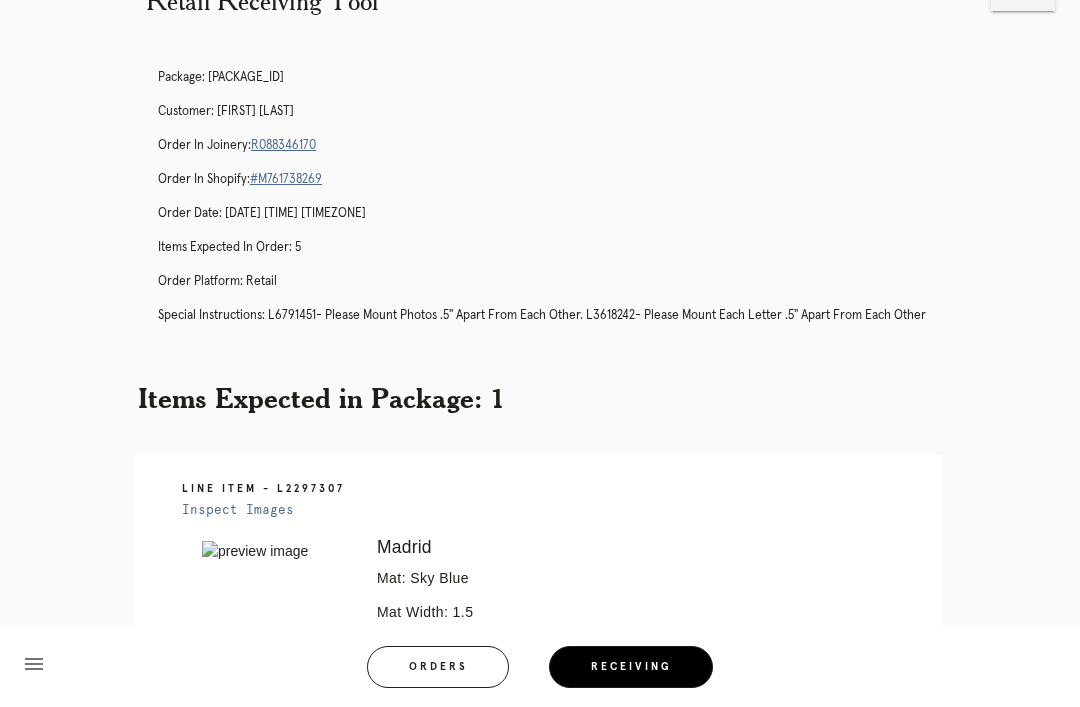 click on "R088346170" at bounding box center (283, 145) 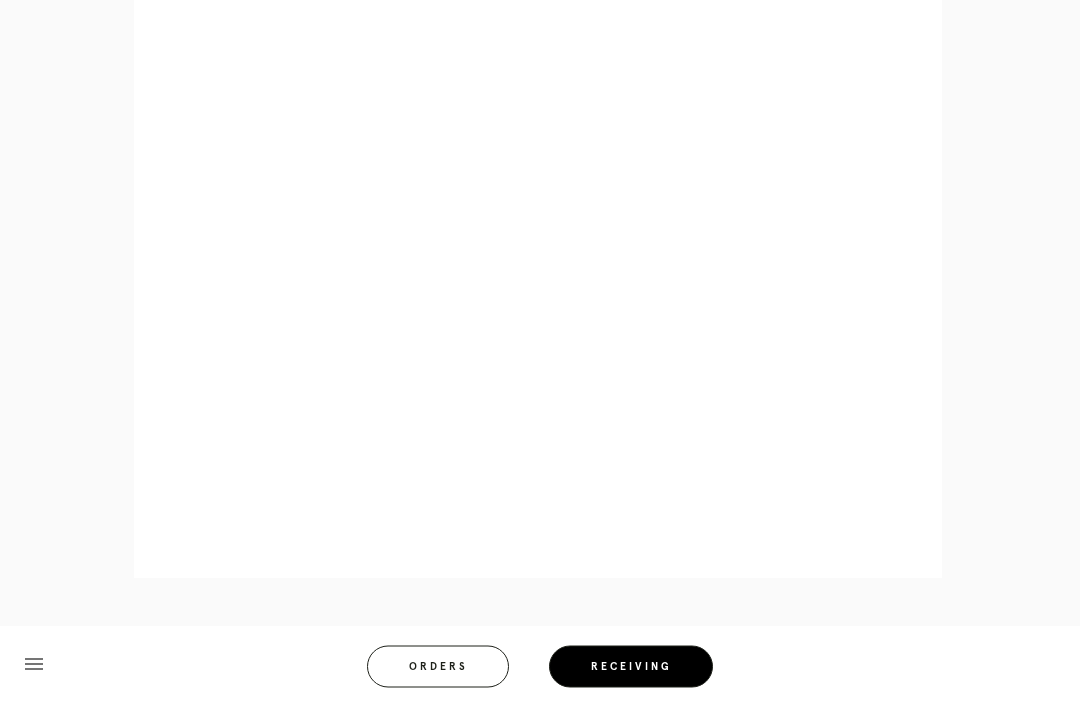 scroll, scrollTop: 892, scrollLeft: 0, axis: vertical 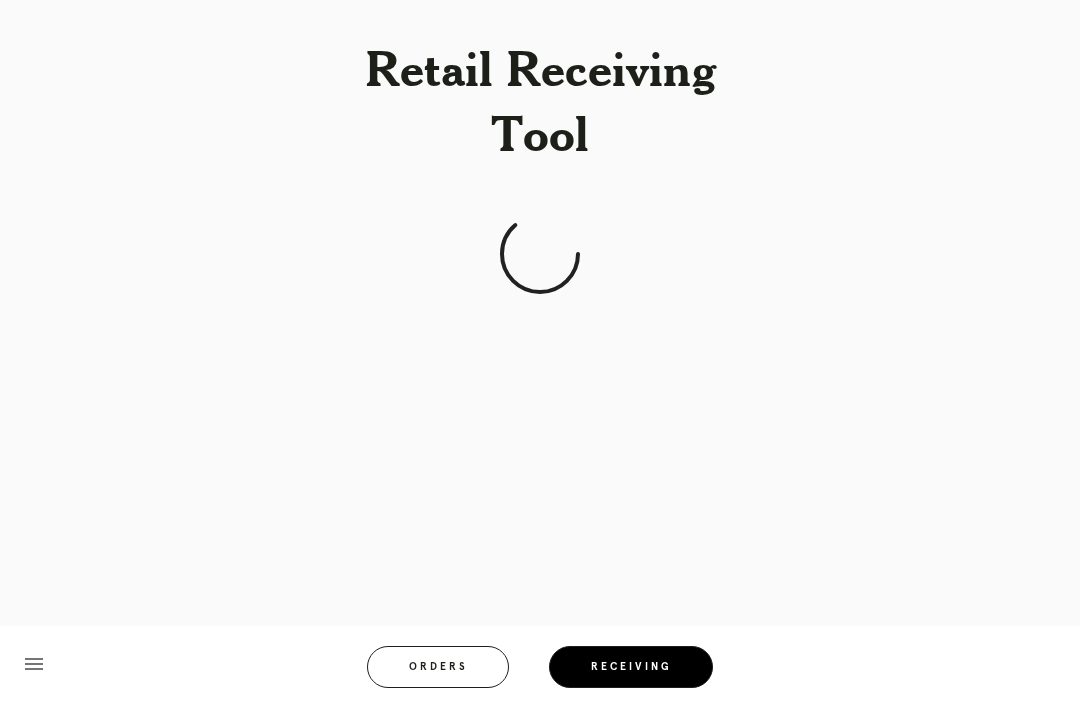 click on "Orders" at bounding box center (438, 667) 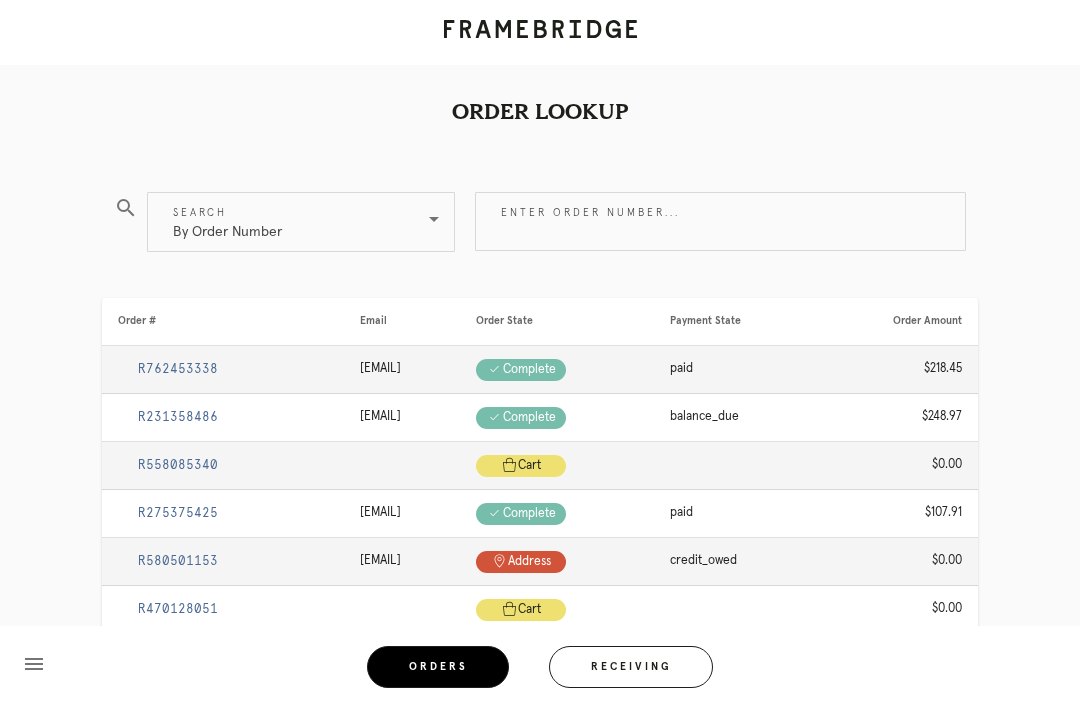 click on "Receiving" at bounding box center [631, 667] 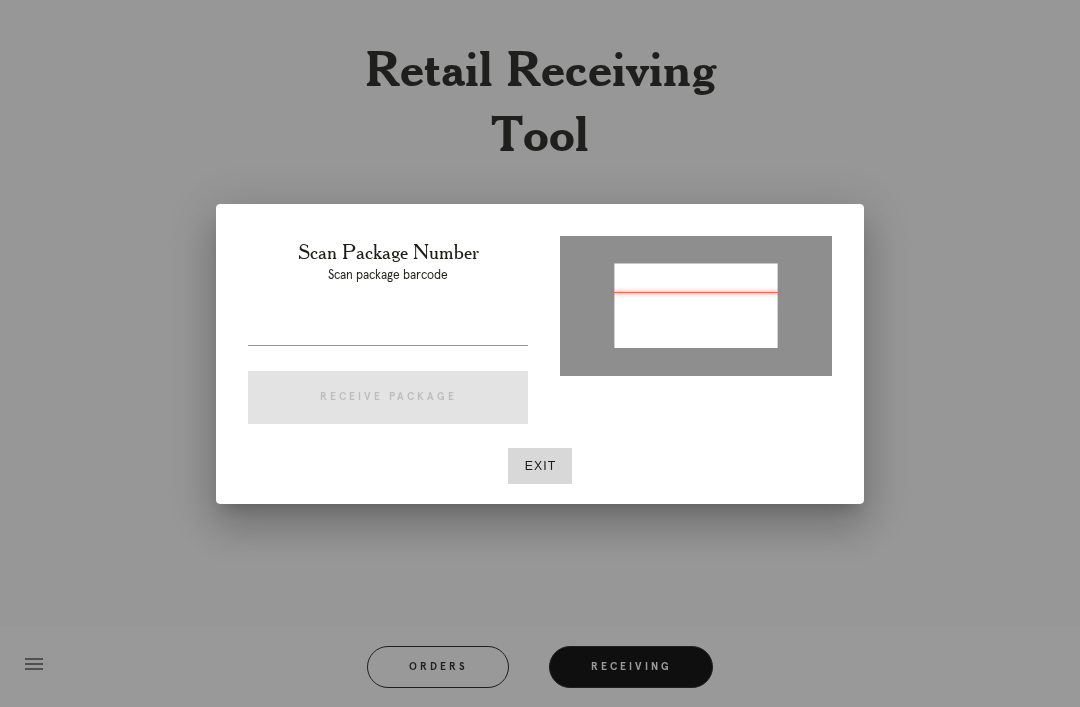type on "P410065791620147" 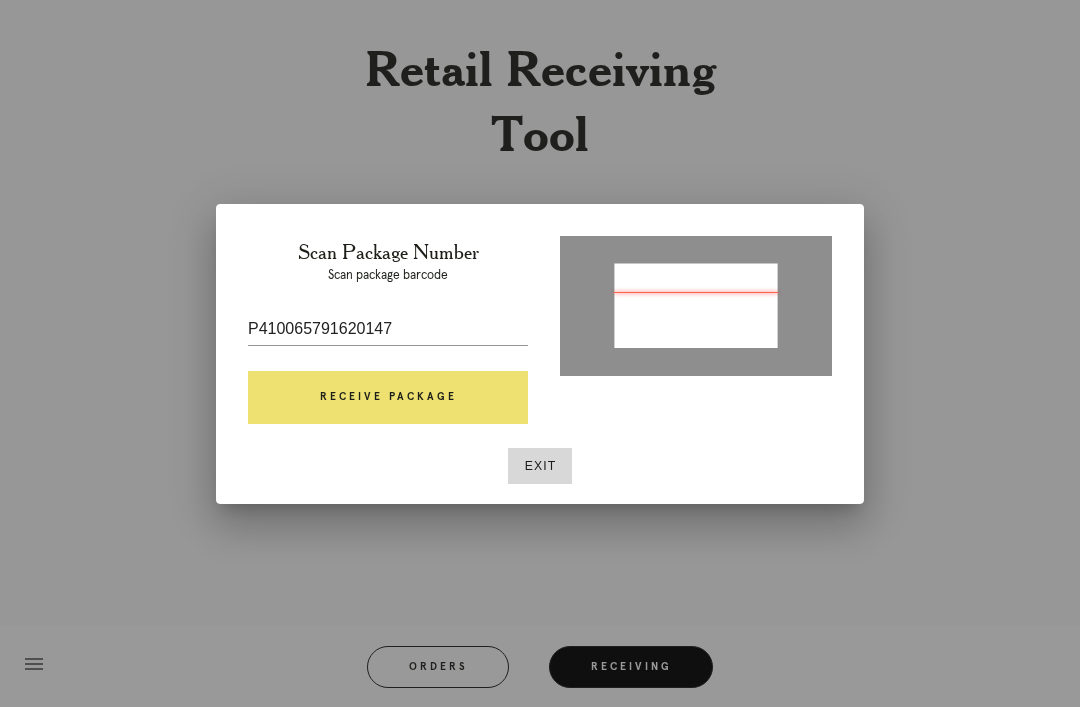 click on "Receive Package" at bounding box center [388, 398] 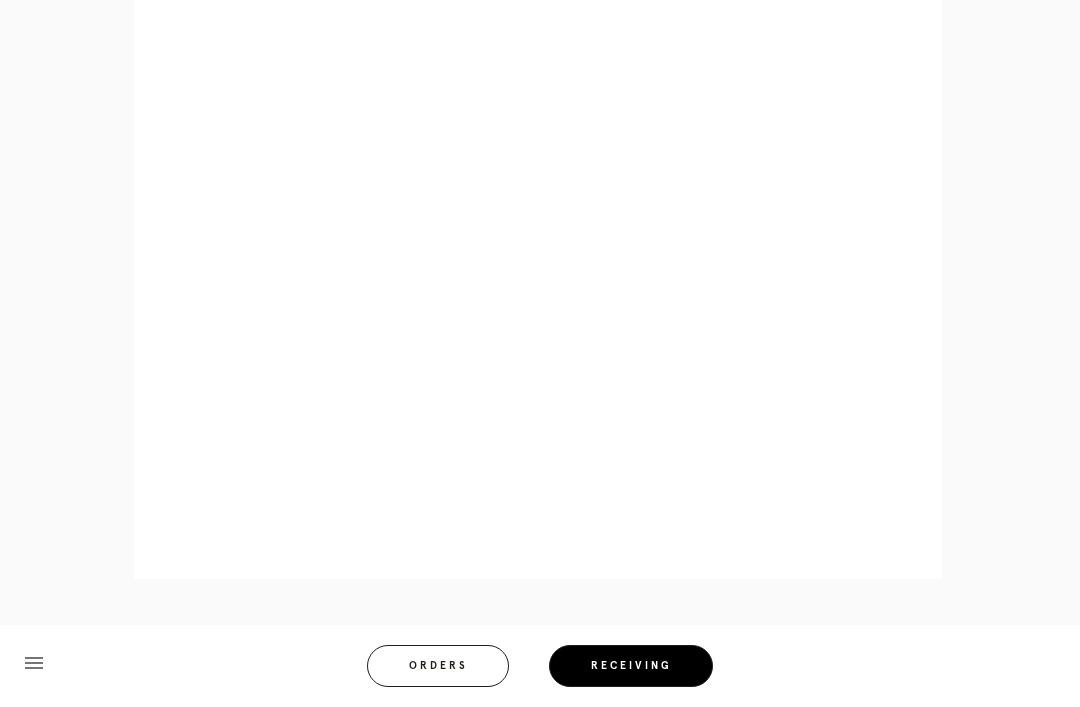 scroll, scrollTop: 1116, scrollLeft: 0, axis: vertical 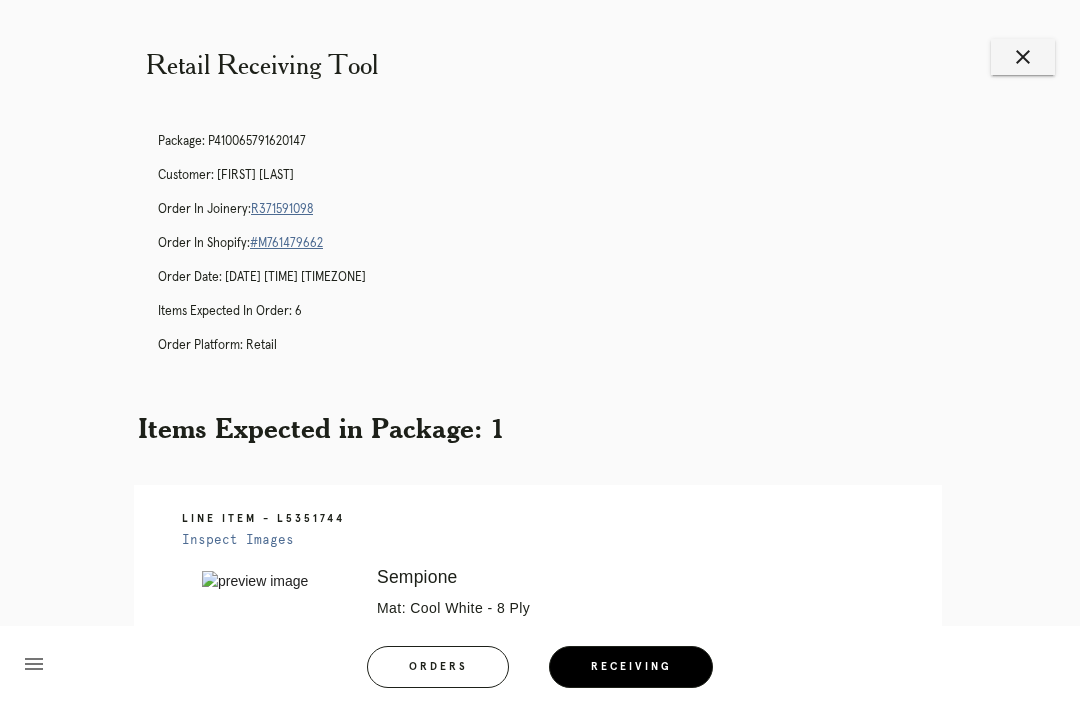click on "R371591098" at bounding box center (282, 209) 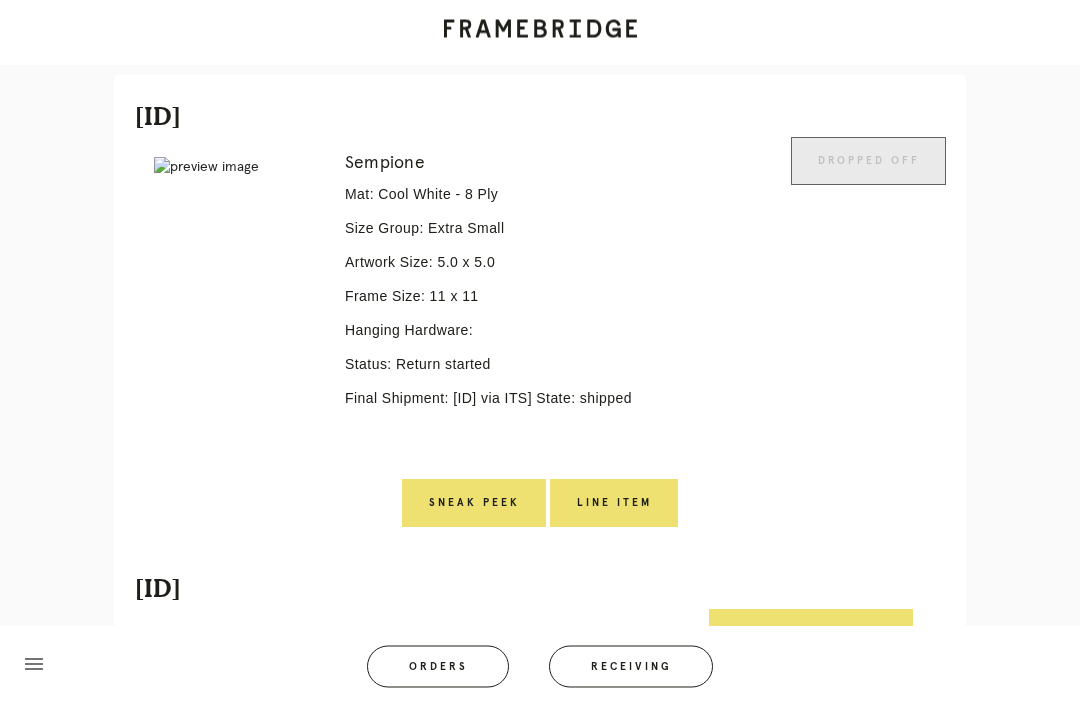 scroll, scrollTop: 457, scrollLeft: 0, axis: vertical 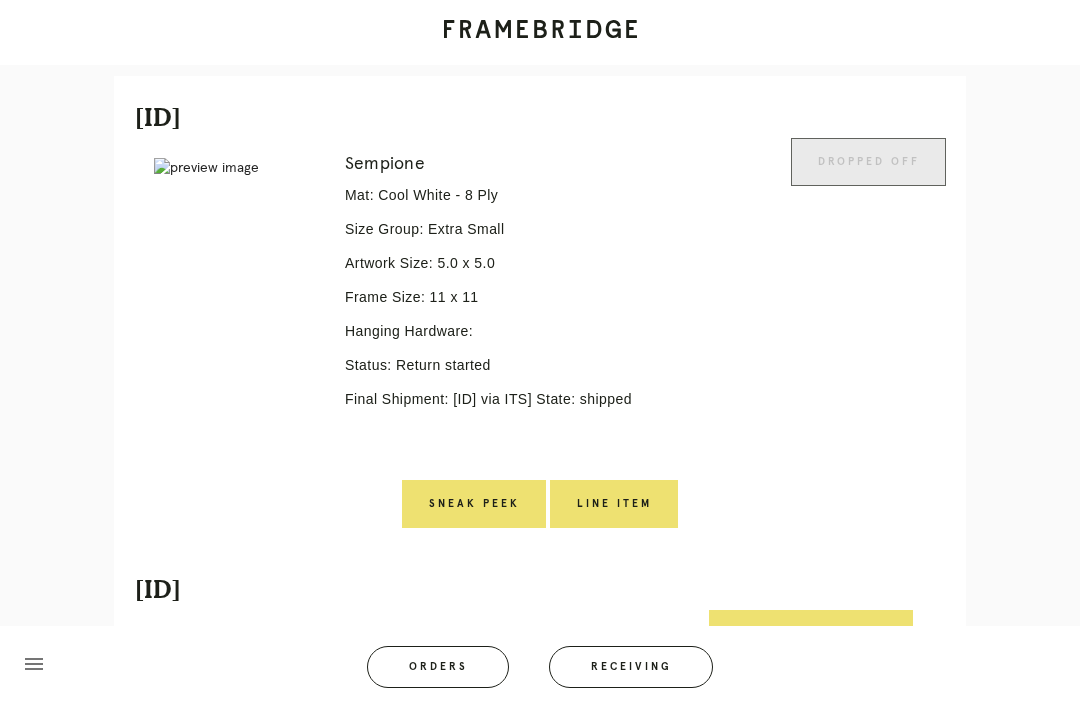 click on "Line Item" at bounding box center [614, 504] 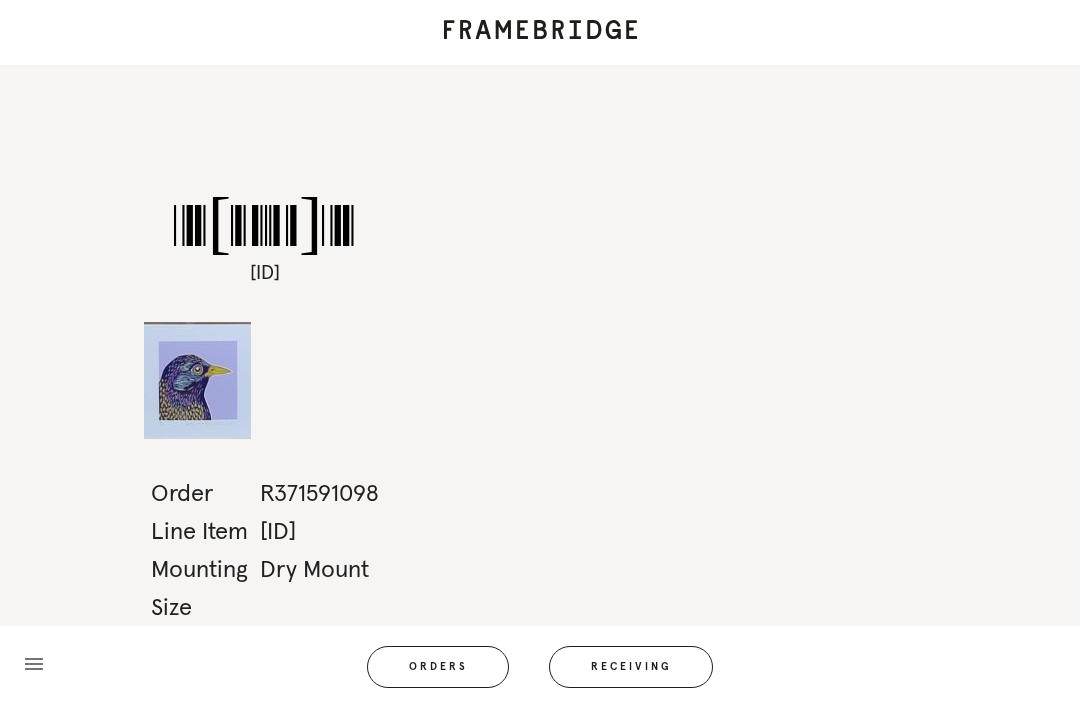 scroll, scrollTop: 64, scrollLeft: 0, axis: vertical 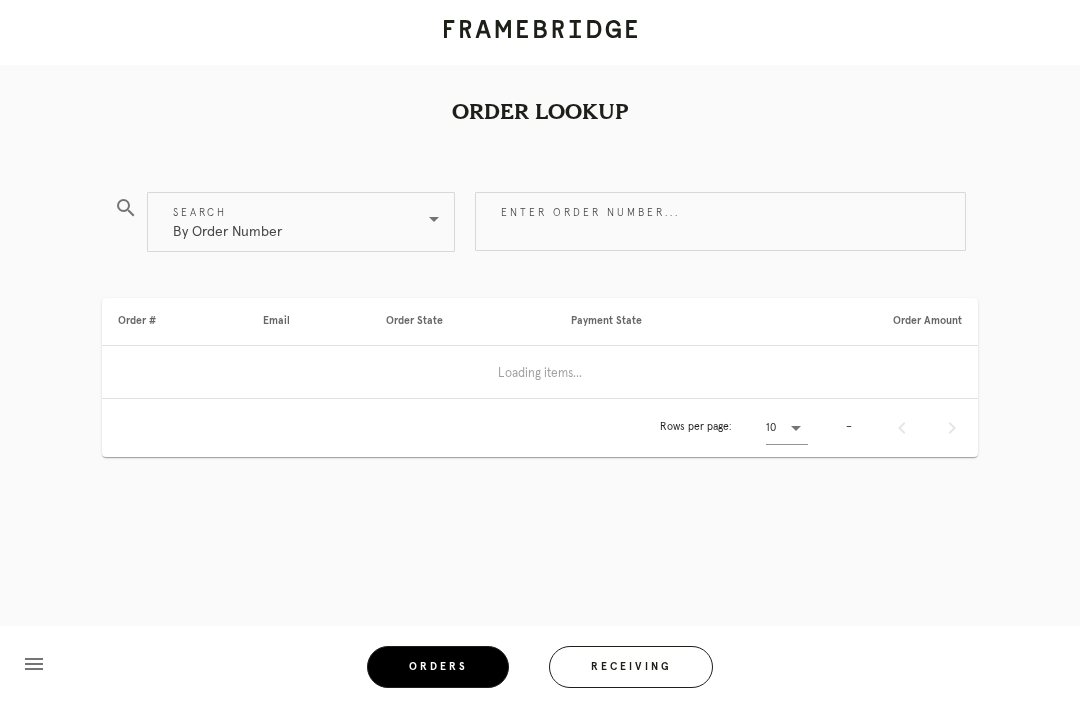 click on "Orders" at bounding box center (438, 667) 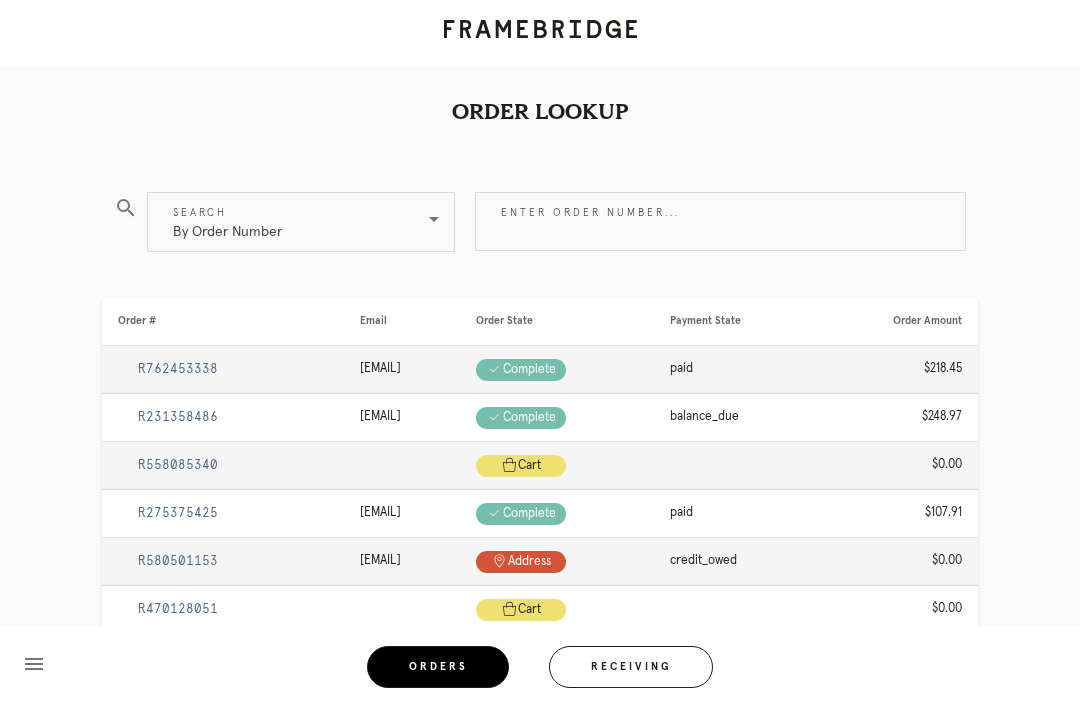click on "Receiving" at bounding box center (631, 667) 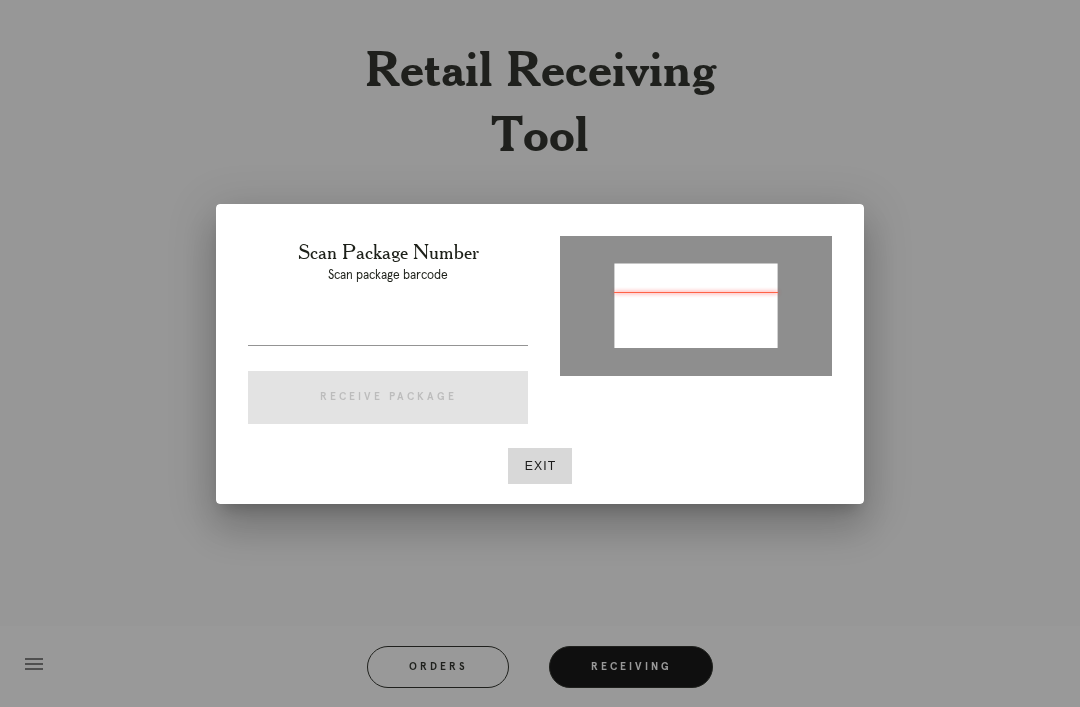 type on "[PACKAGE_ID]" 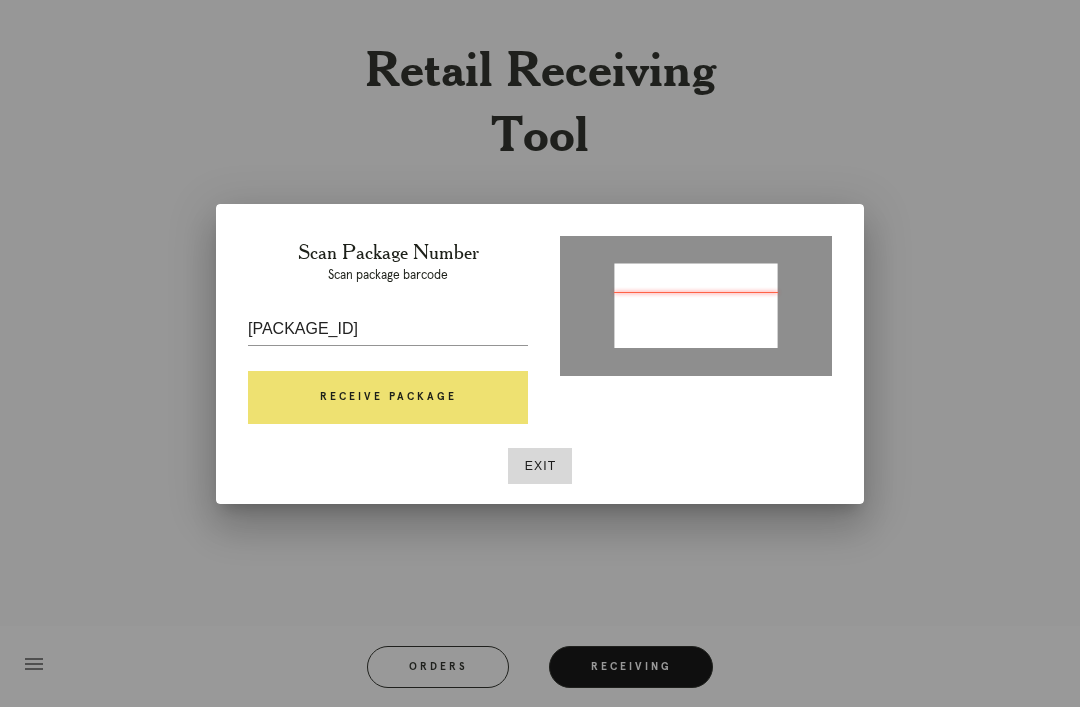 click on "Receive Package" at bounding box center [388, 398] 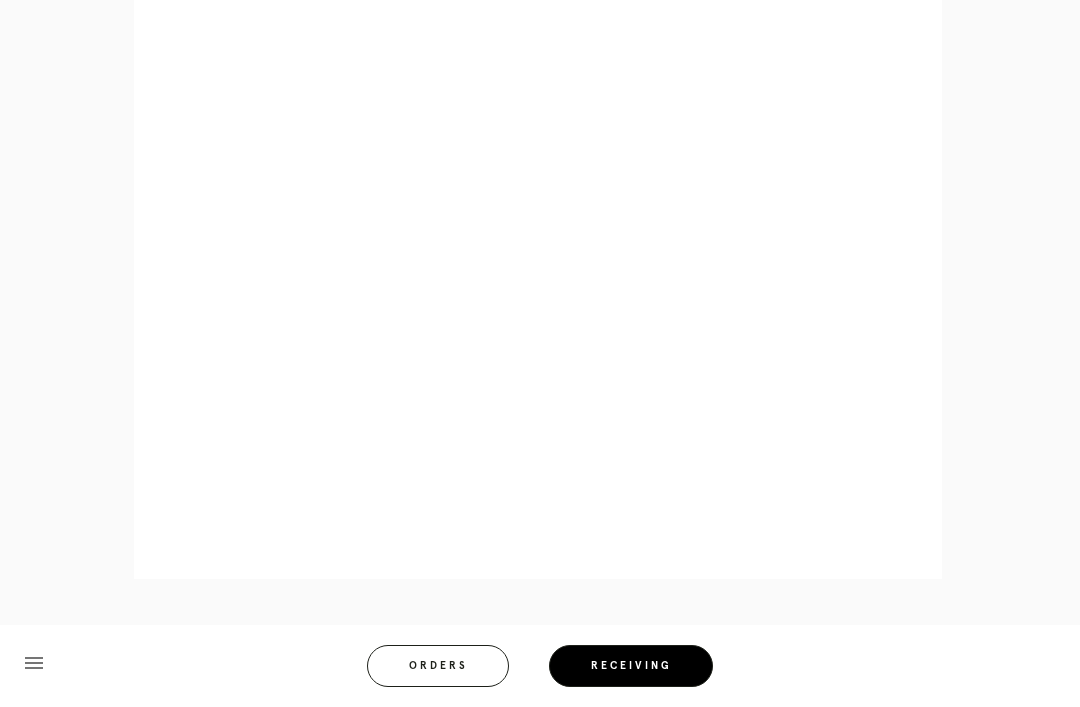scroll, scrollTop: 1184, scrollLeft: 0, axis: vertical 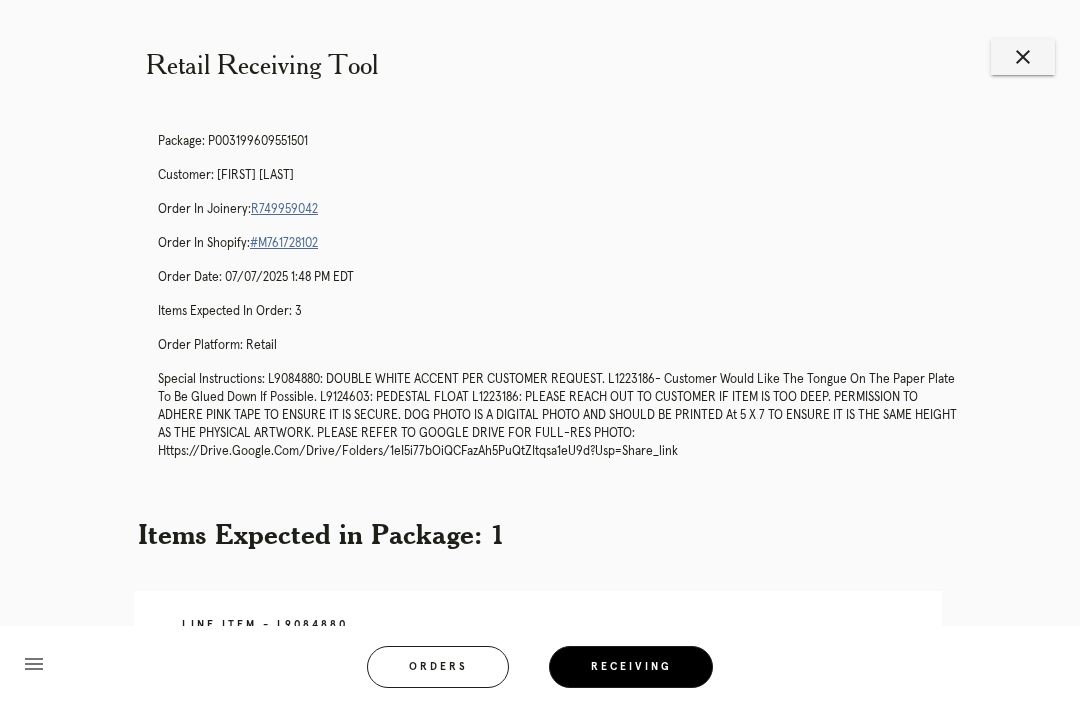 click on "R749959042" at bounding box center (284, 209) 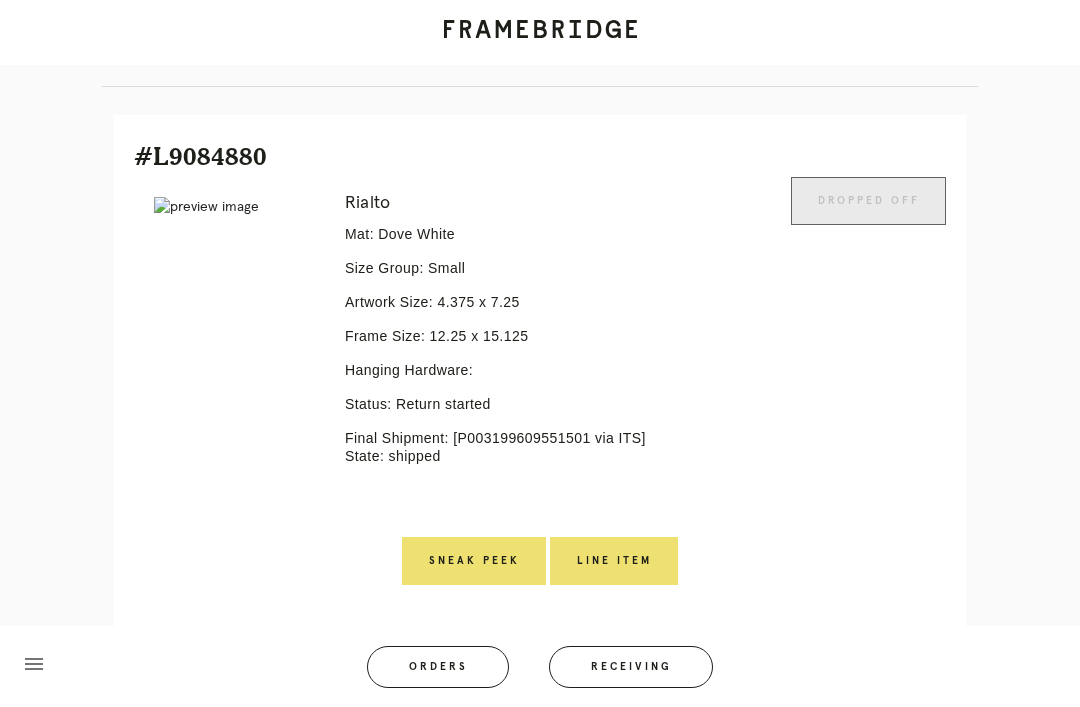 scroll, scrollTop: 653, scrollLeft: 0, axis: vertical 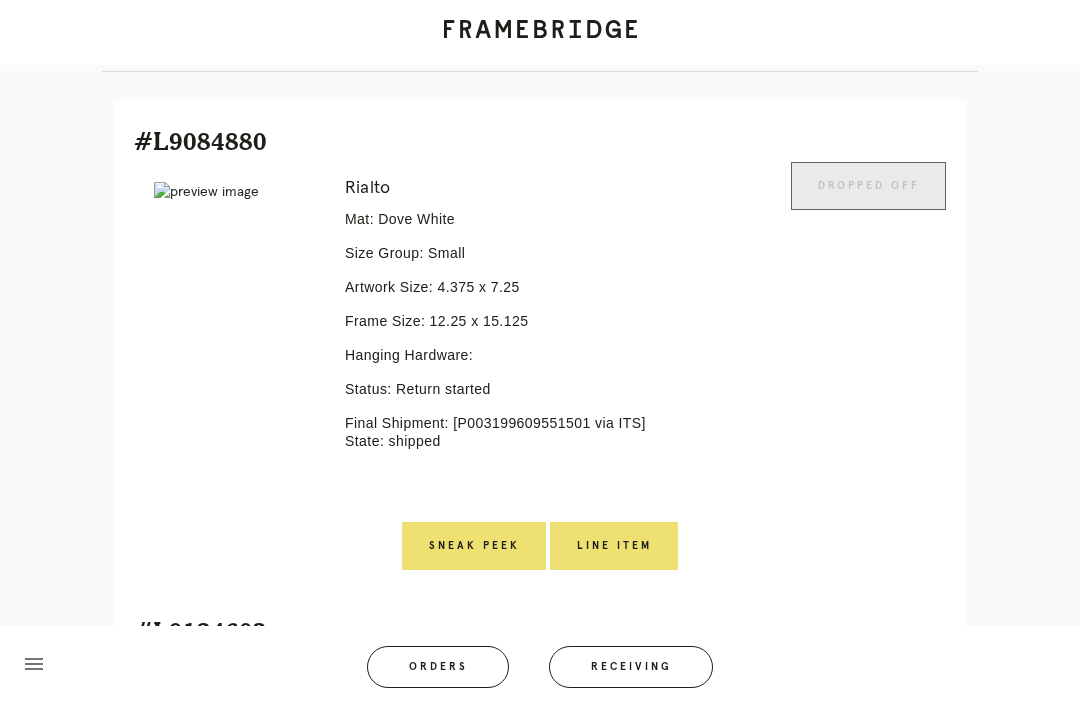 click on "Line Item" at bounding box center (614, 546) 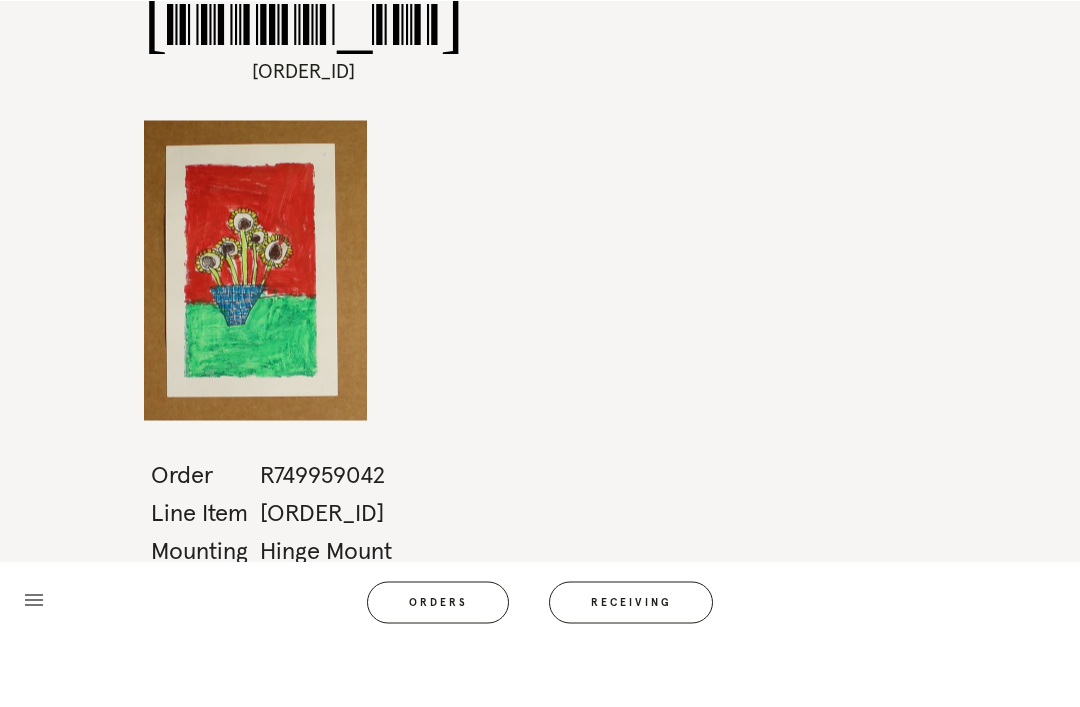 scroll, scrollTop: 0, scrollLeft: 0, axis: both 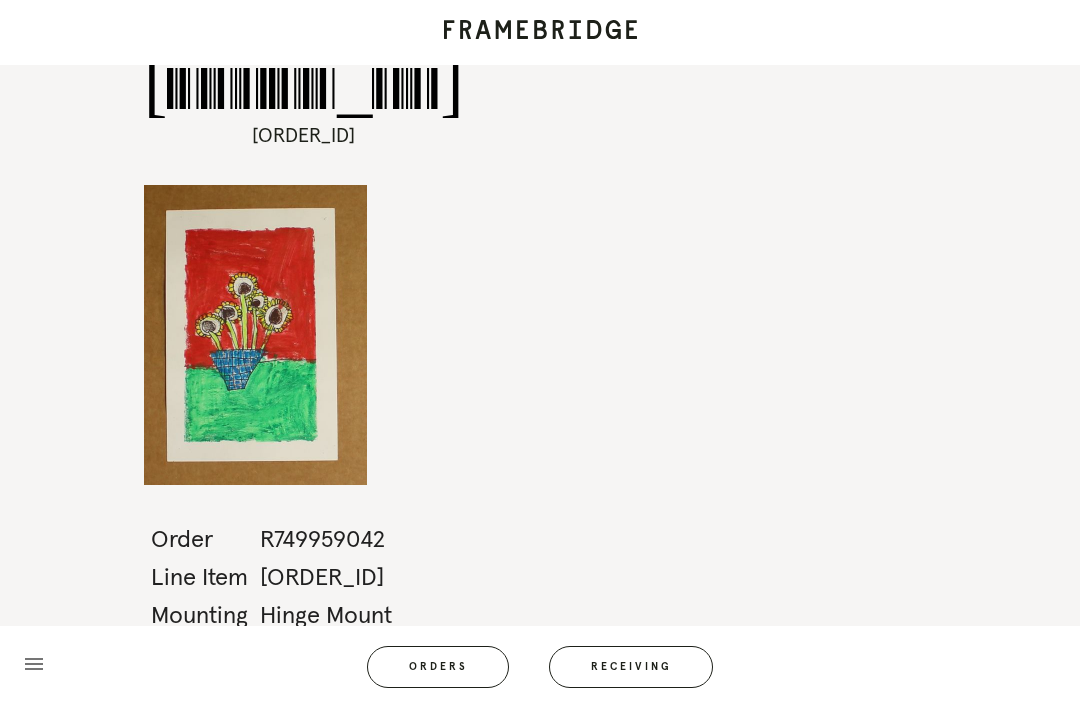 click on "Orders" at bounding box center [438, 667] 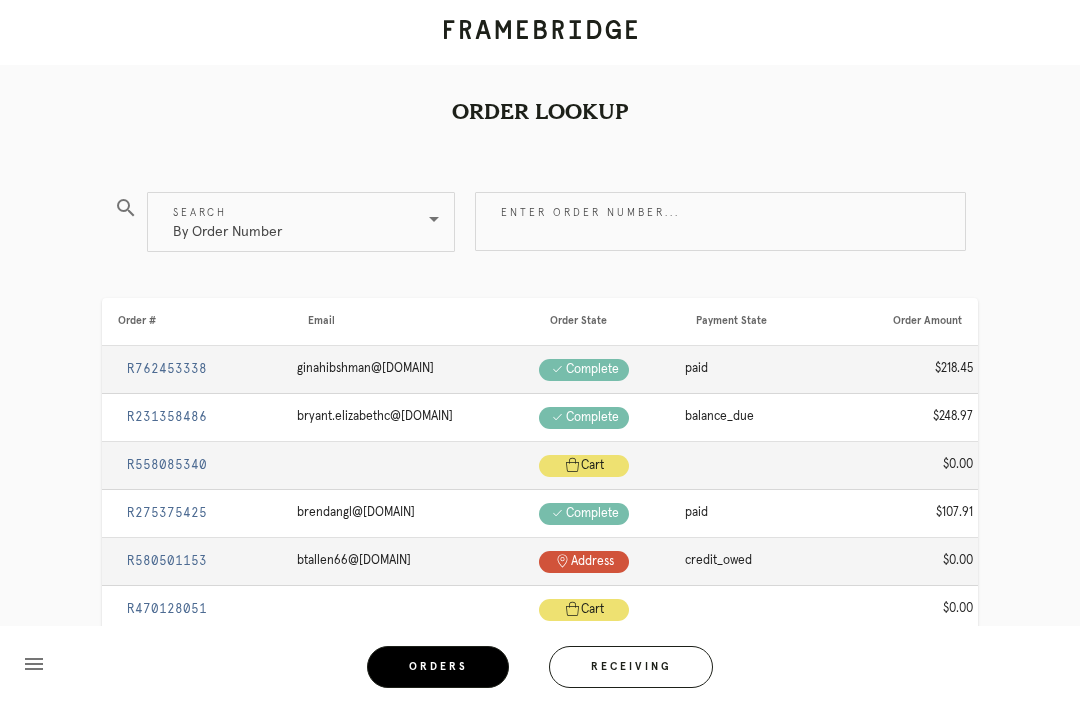click on "Receiving" at bounding box center [631, 667] 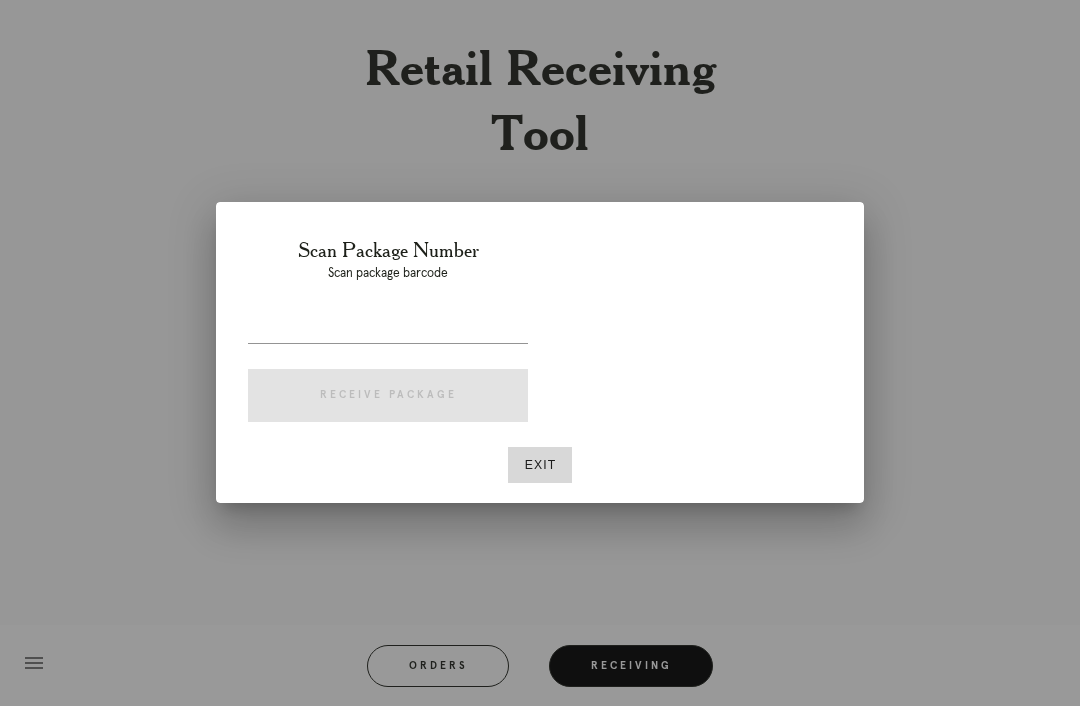 scroll, scrollTop: 64, scrollLeft: 0, axis: vertical 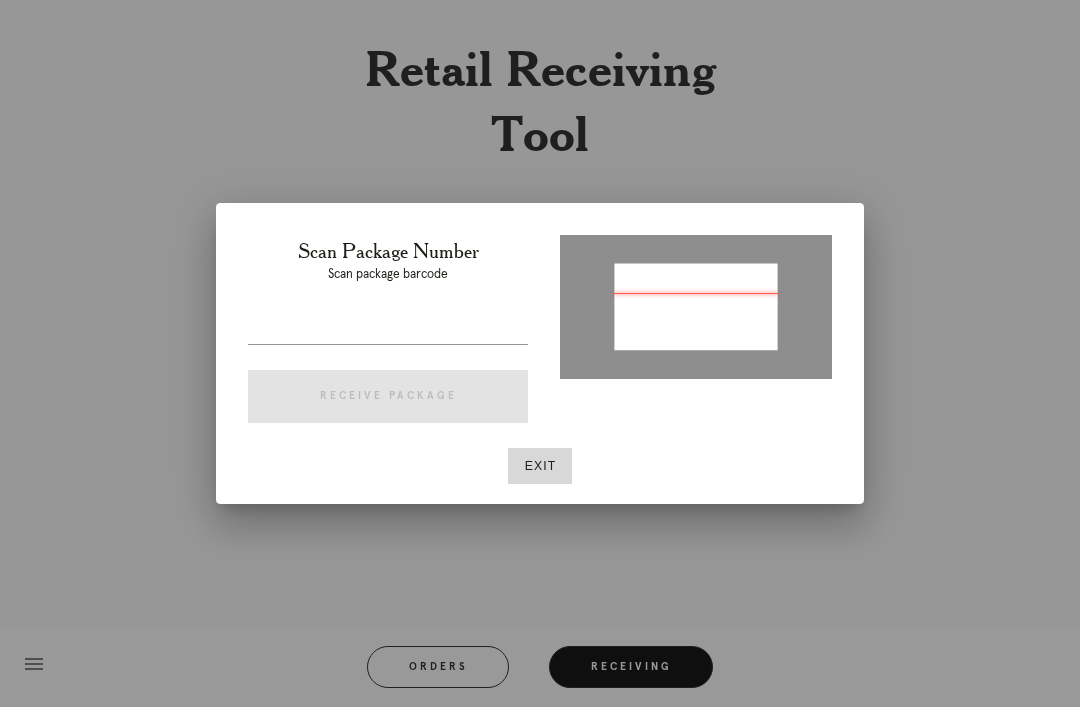 type on "P309023292545338" 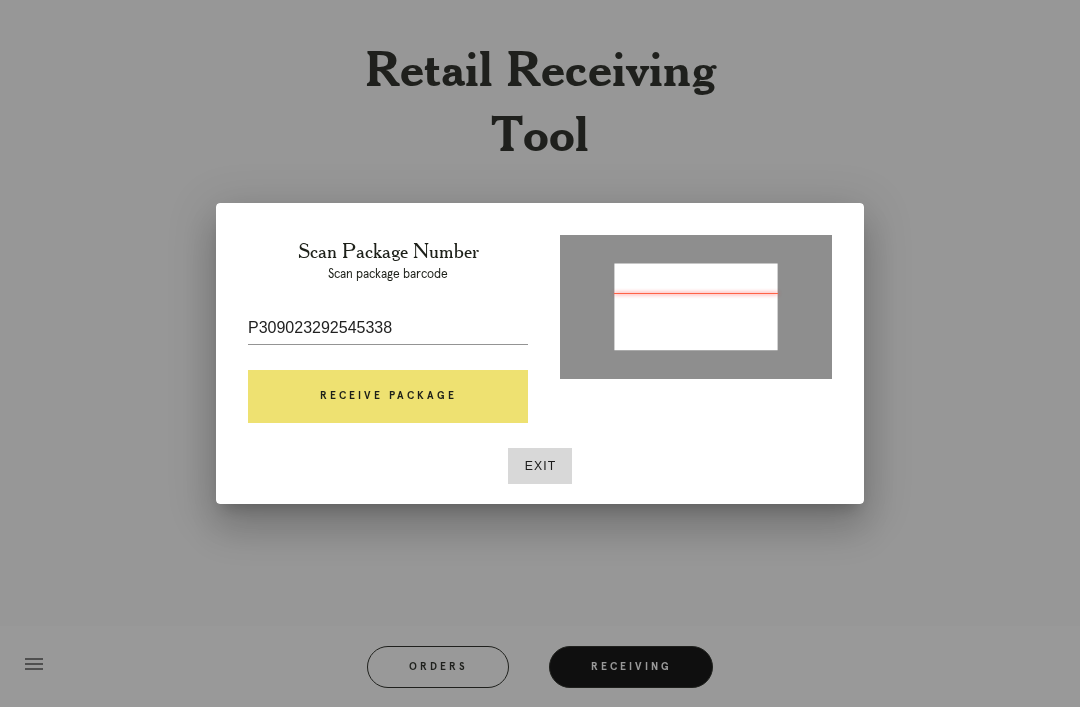click on "Receive Package" at bounding box center [388, 397] 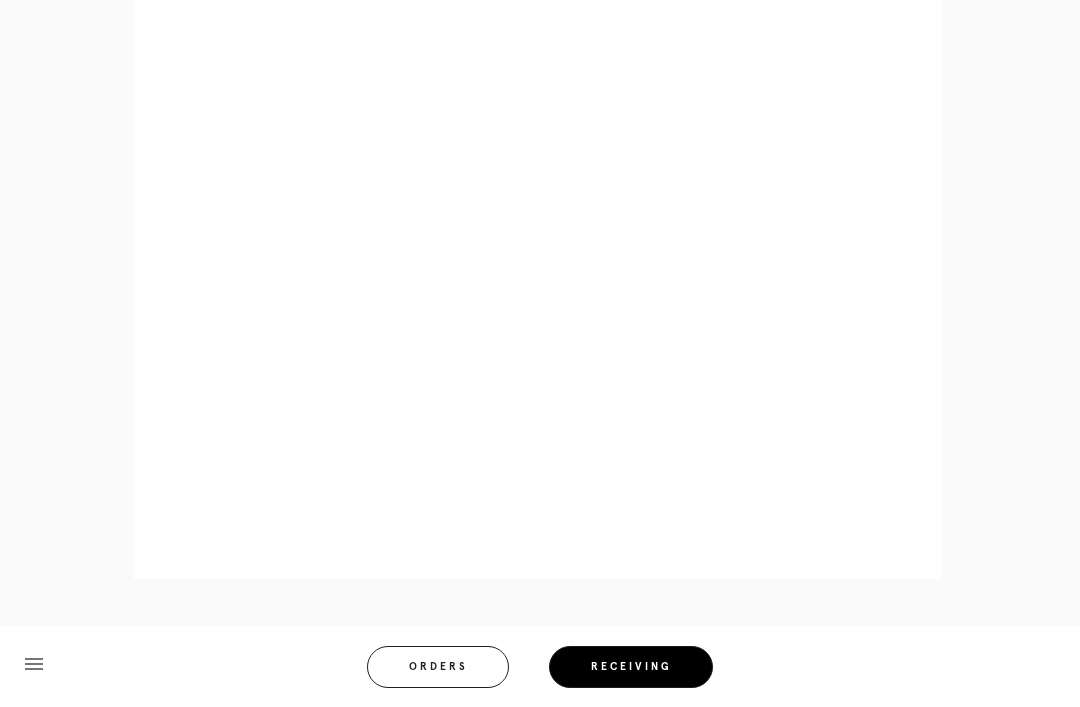 scroll, scrollTop: 994, scrollLeft: 0, axis: vertical 